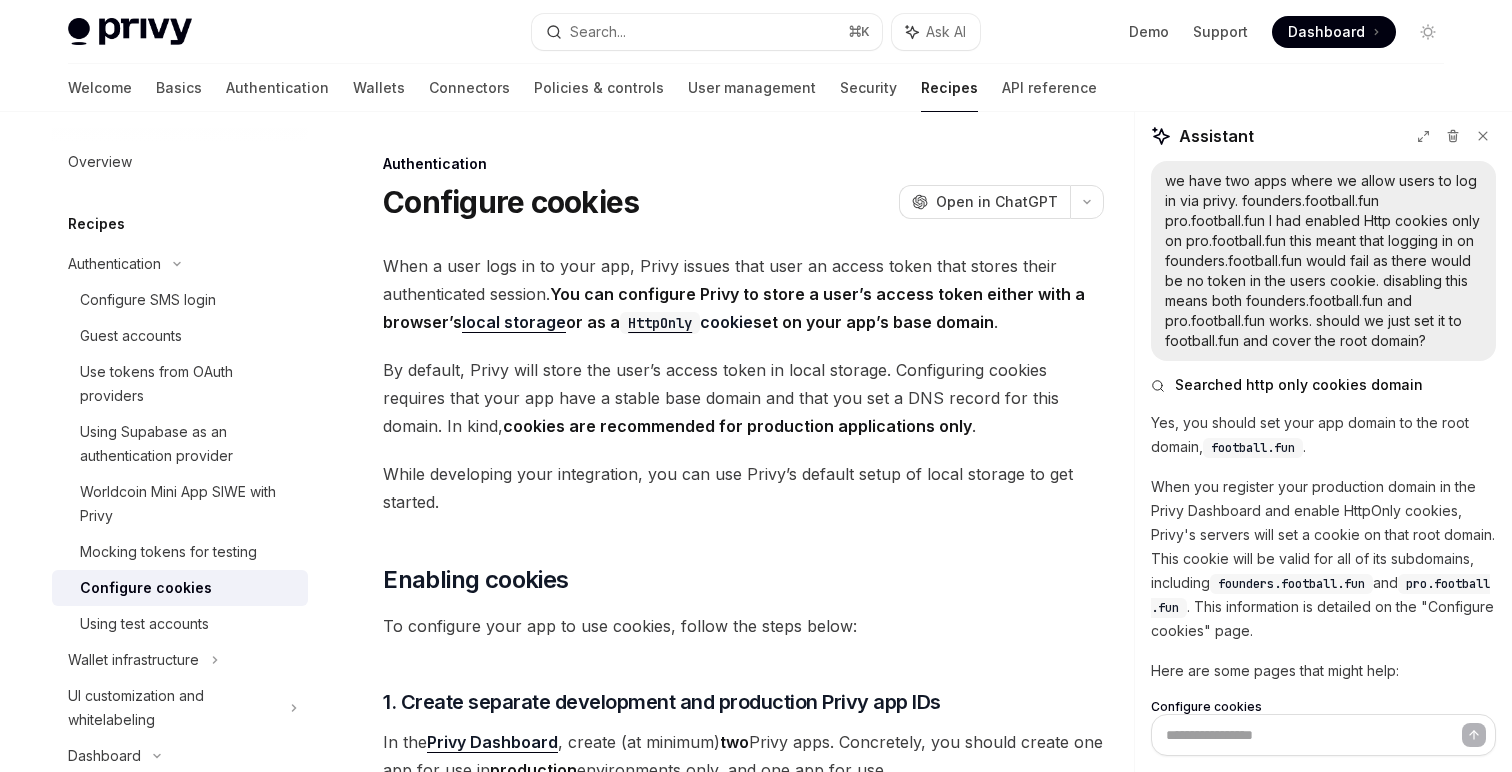 scroll, scrollTop: 0, scrollLeft: 0, axis: both 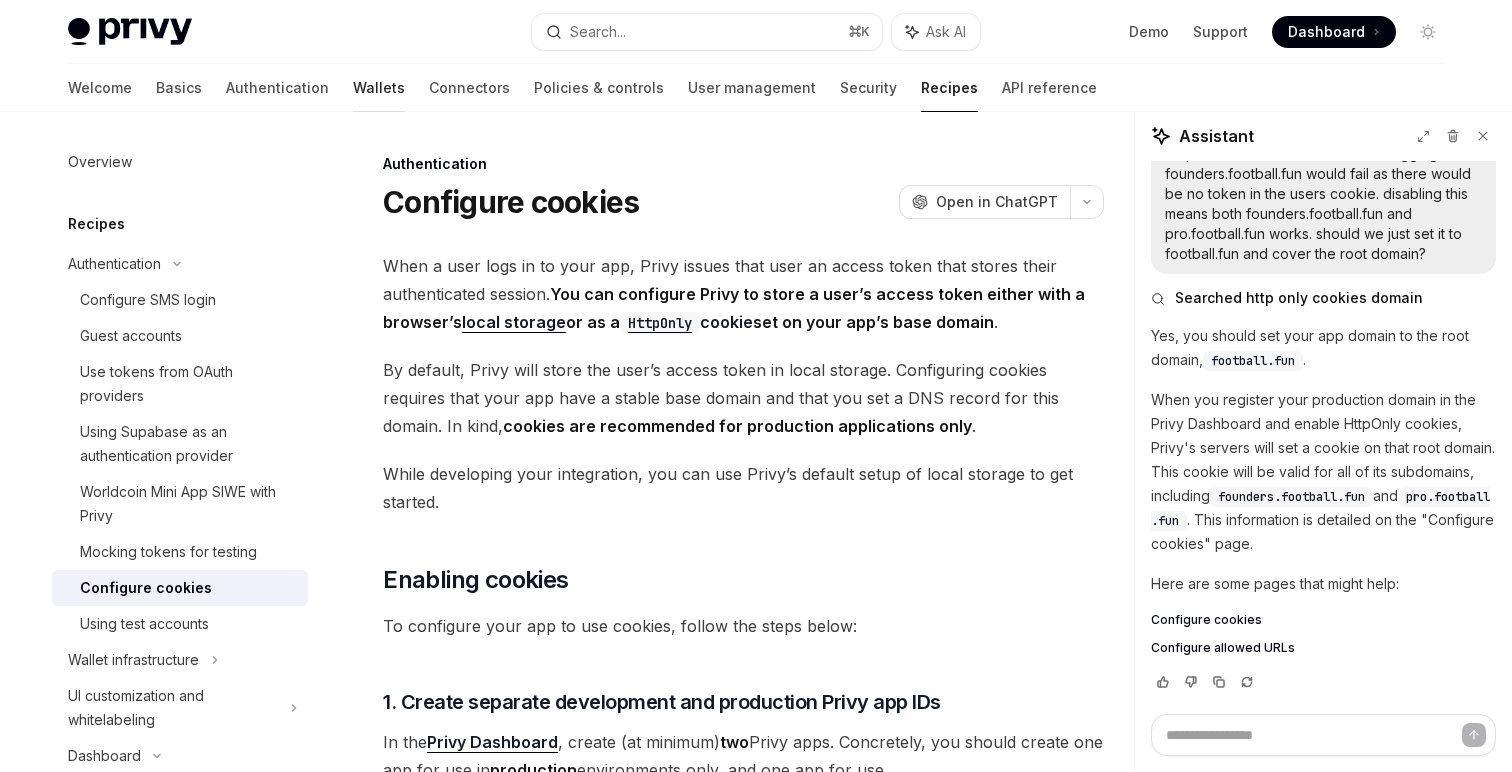 click on "Wallets" at bounding box center [379, 88] 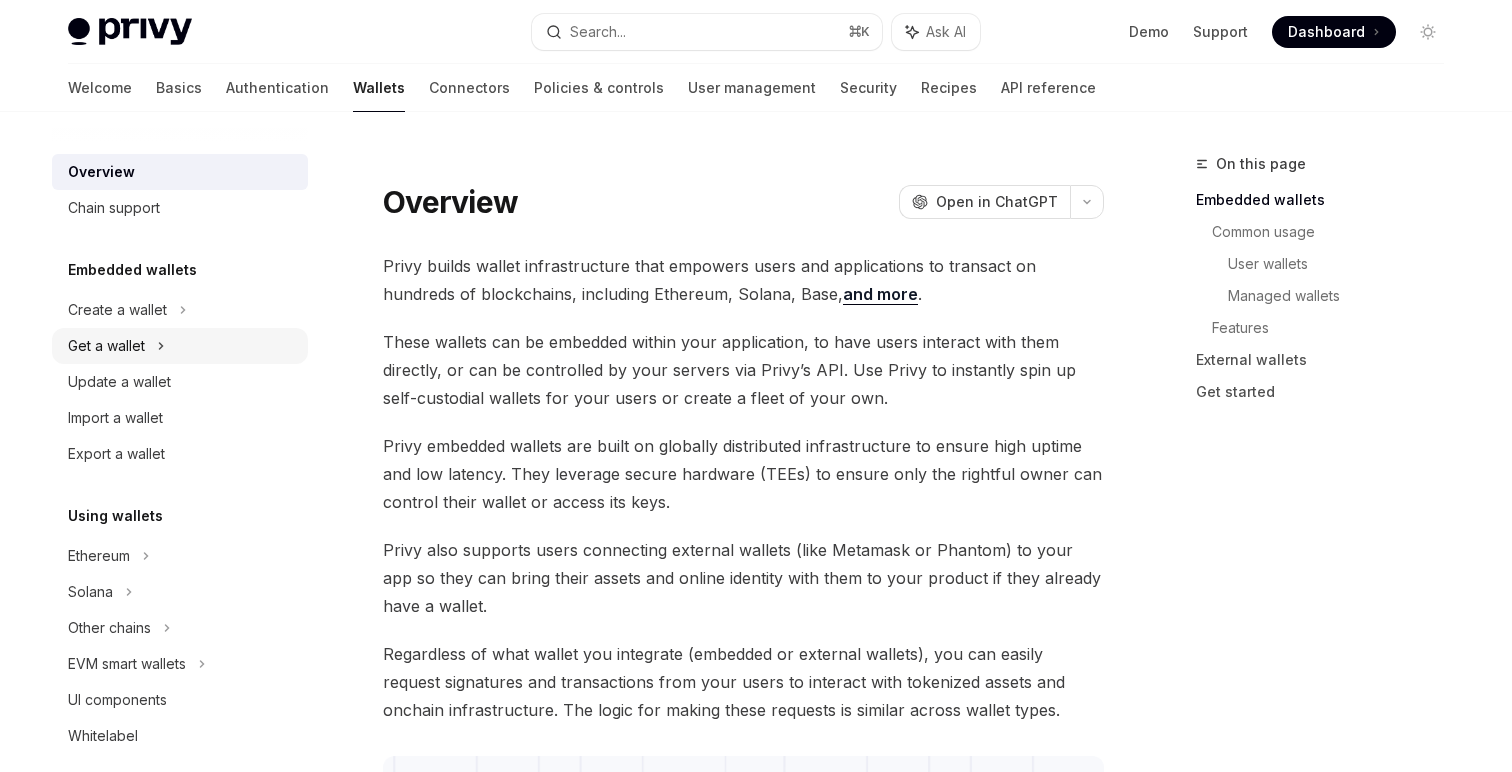 scroll, scrollTop: 0, scrollLeft: 0, axis: both 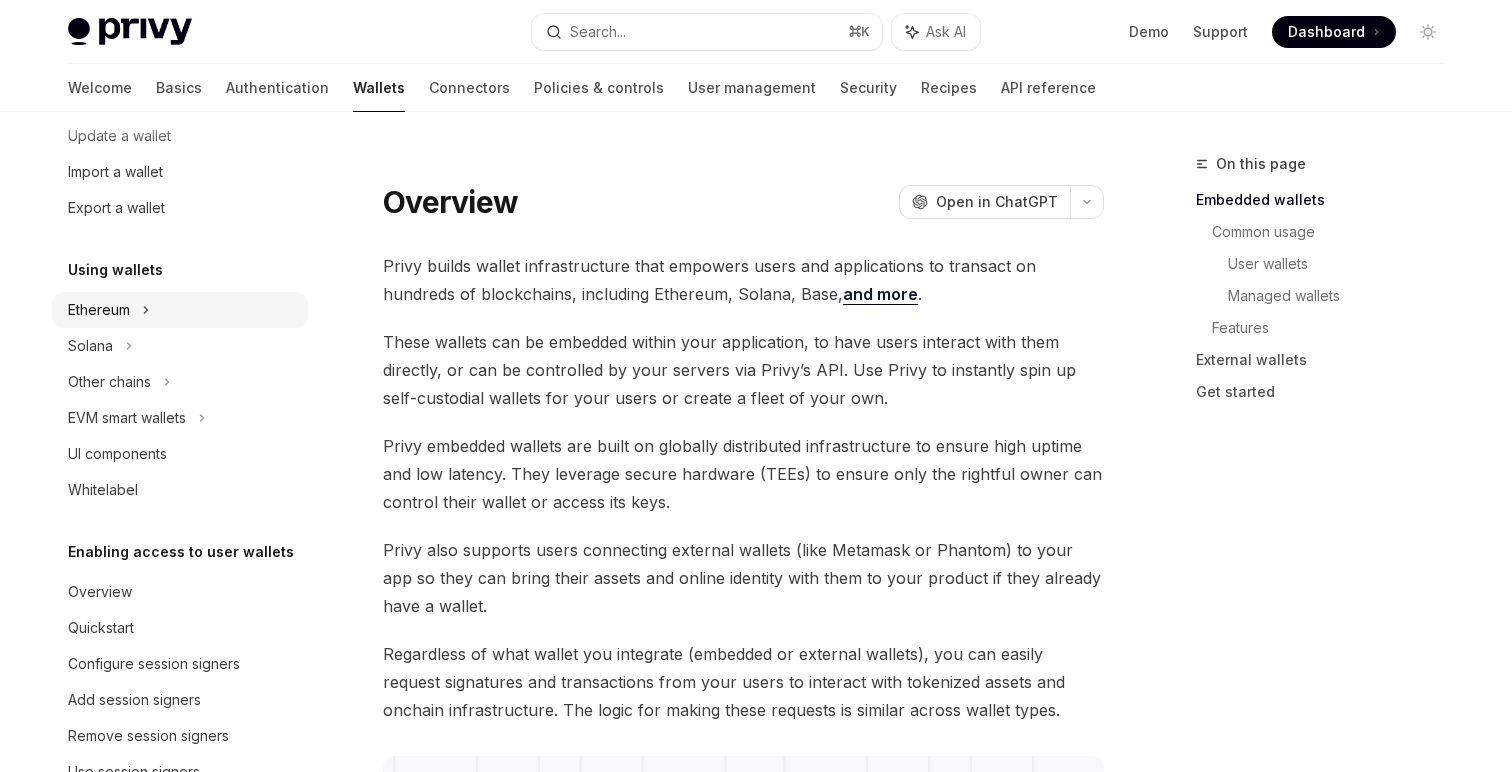 click on "Ethereum" at bounding box center [180, 64] 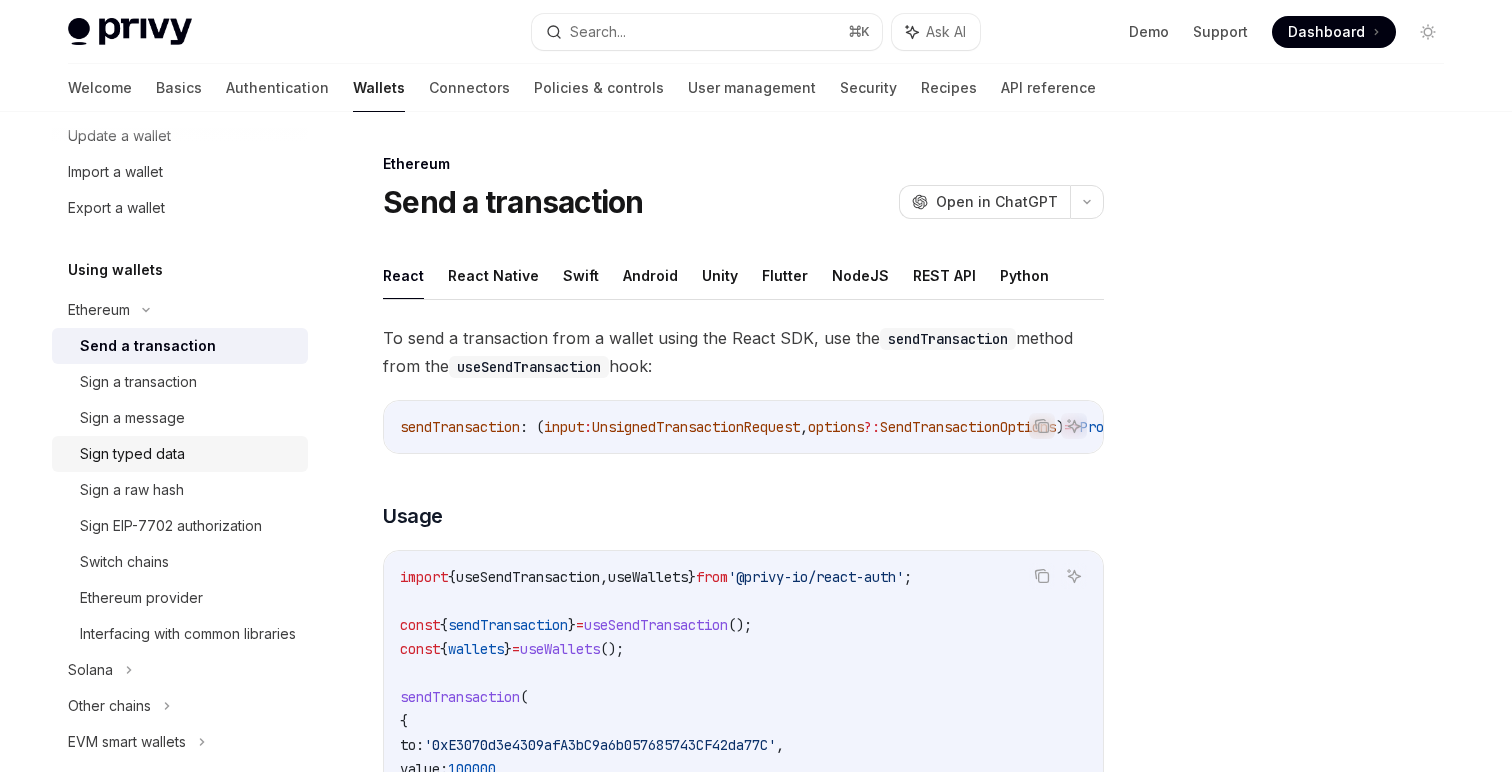 scroll, scrollTop: 292, scrollLeft: 0, axis: vertical 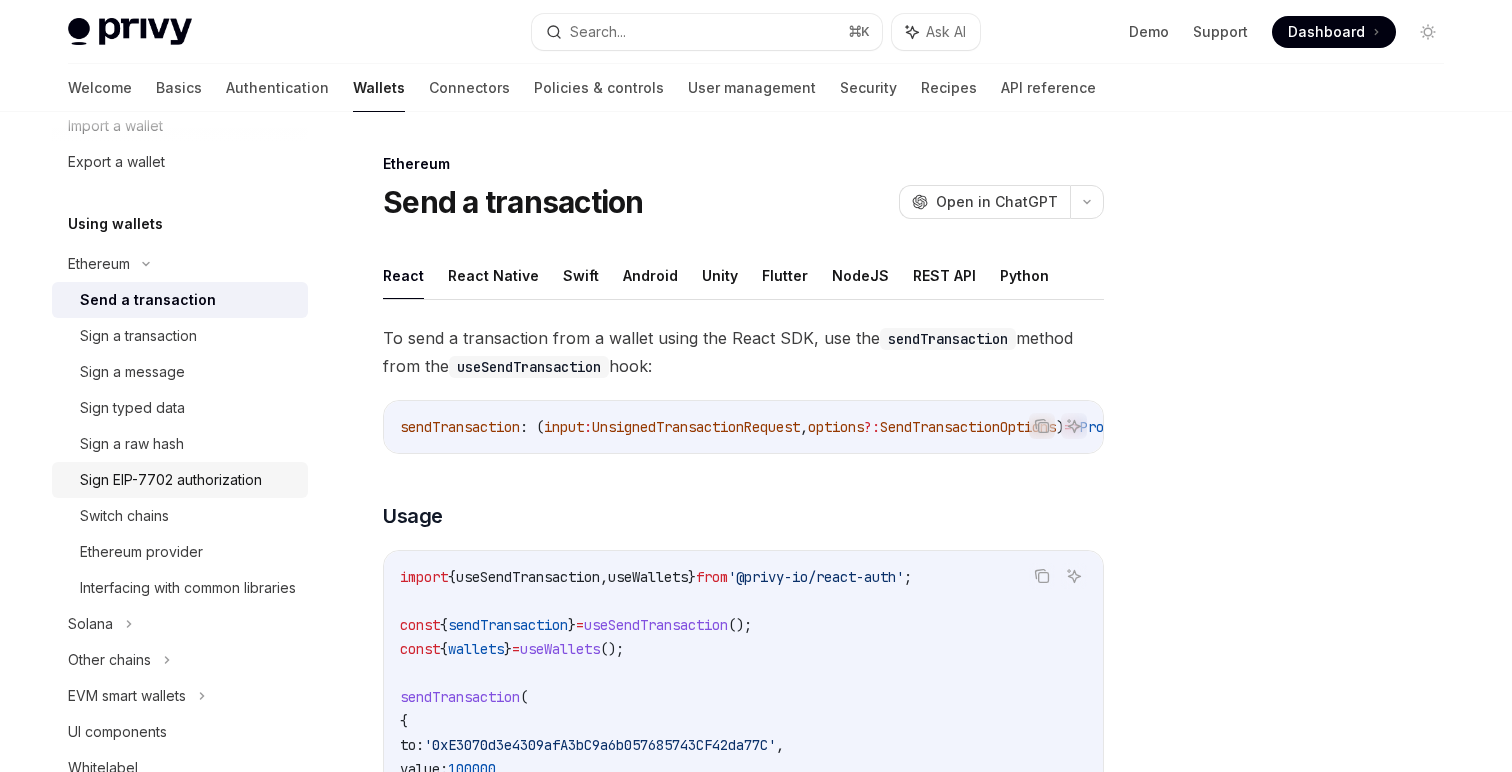 click on "Sign EIP-7702 authorization" at bounding box center [171, 480] 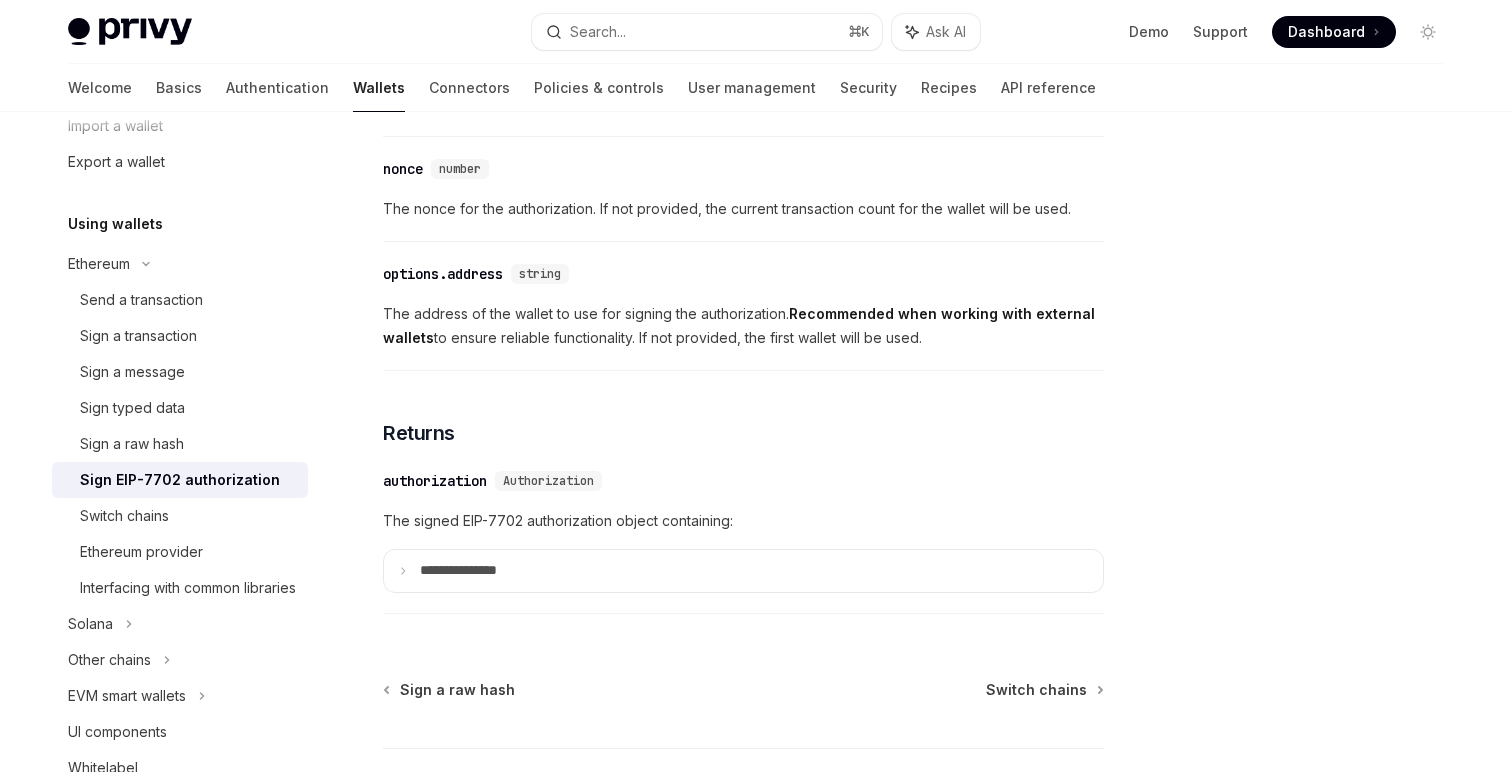 scroll, scrollTop: 1935, scrollLeft: 0, axis: vertical 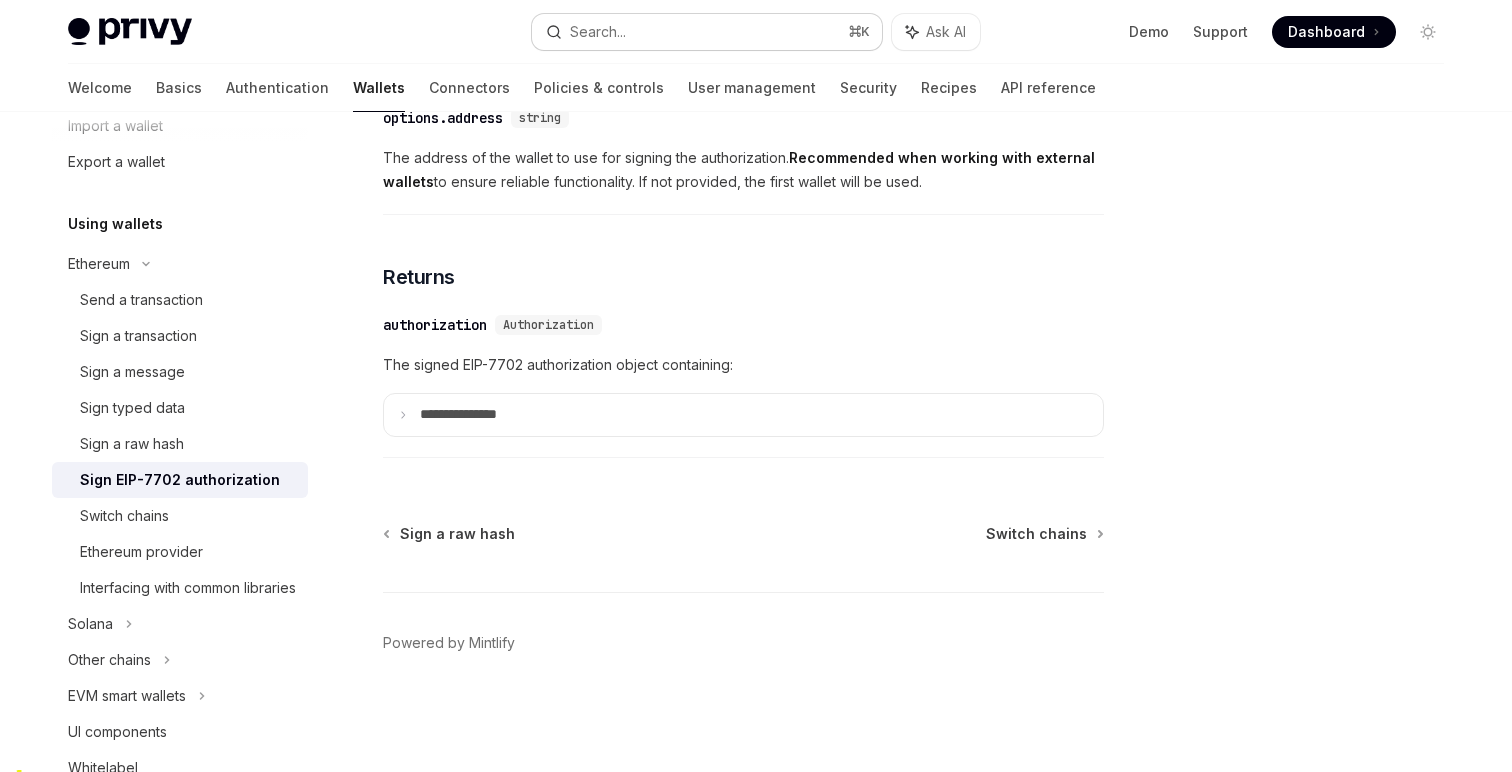 click on "Search..." at bounding box center (598, 32) 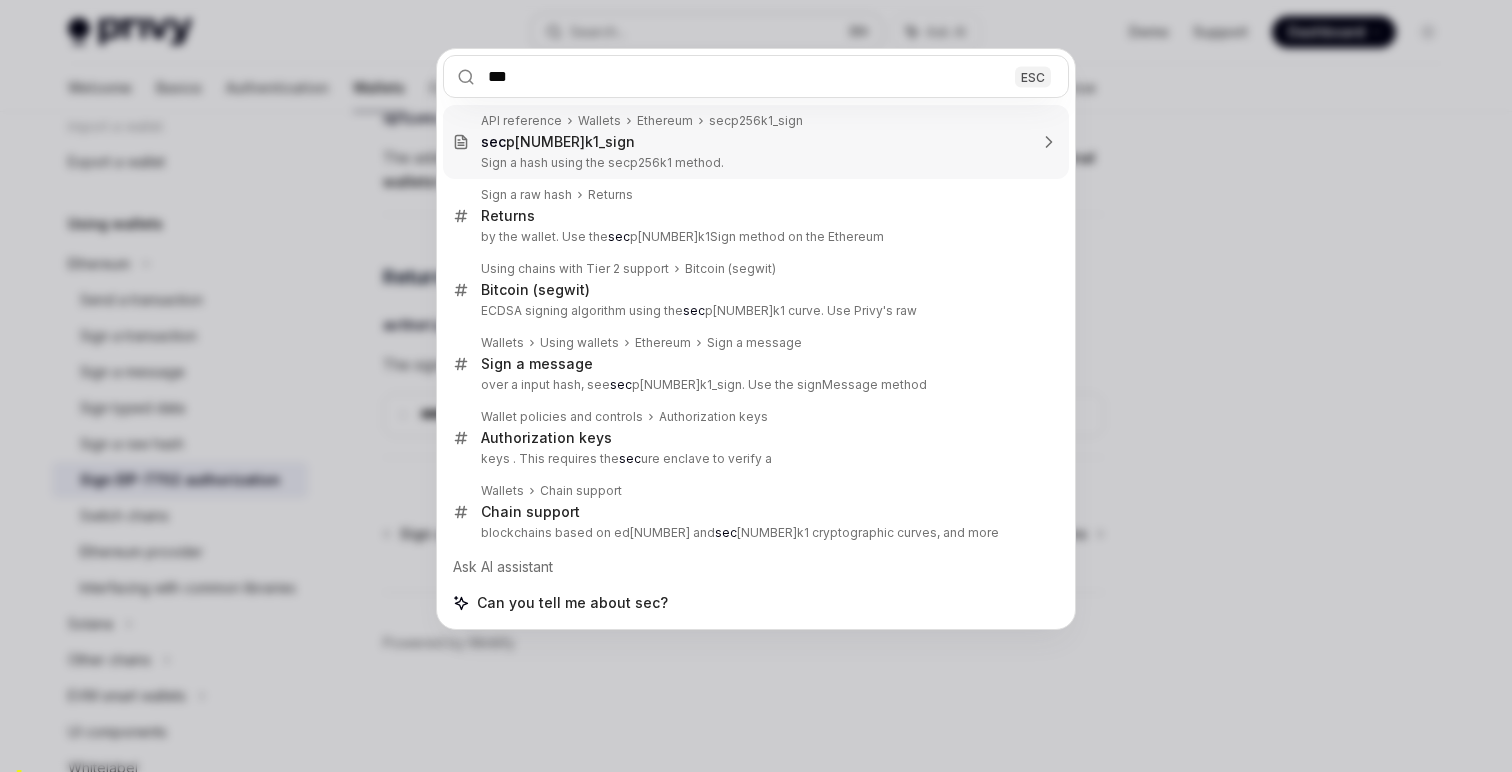 type on "****" 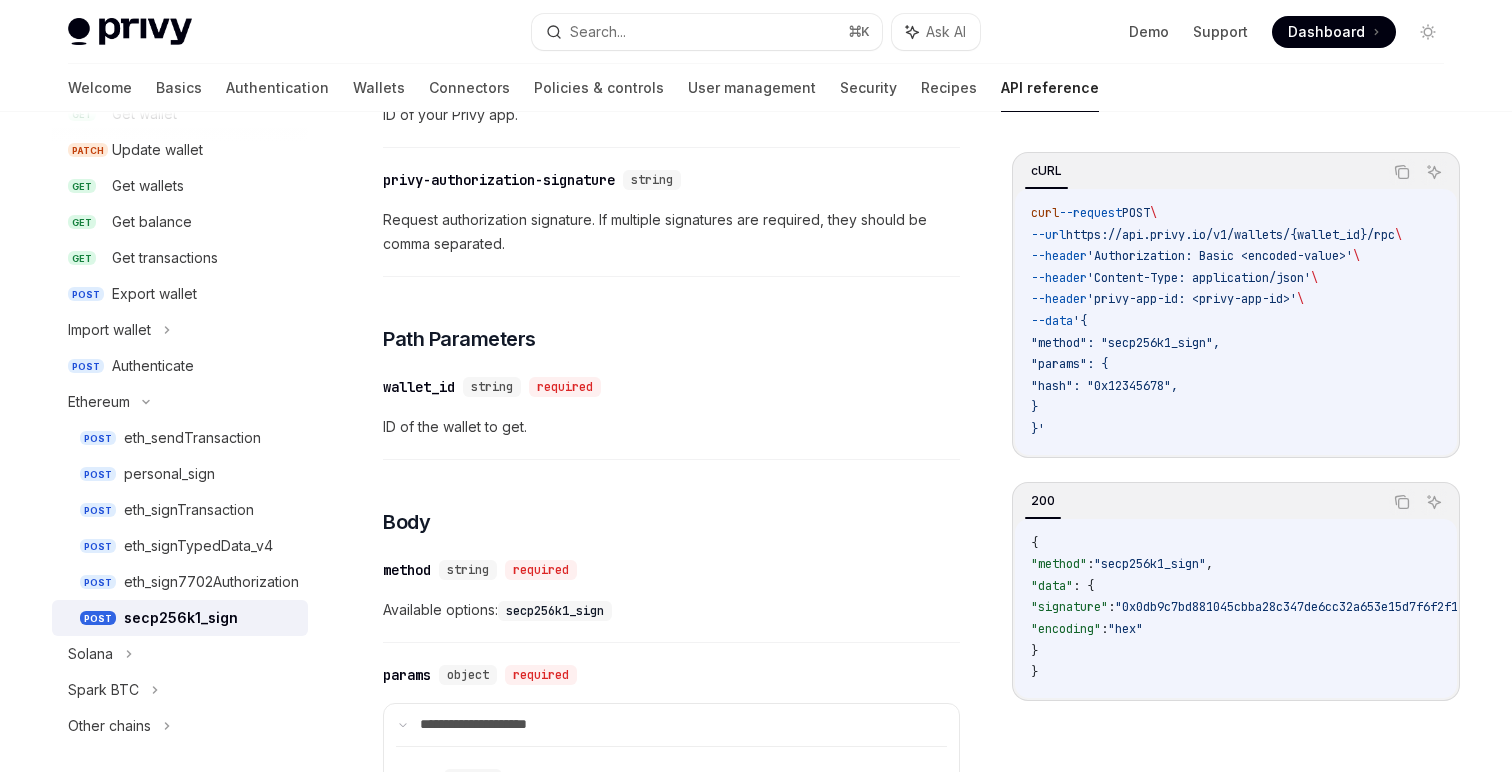 scroll, scrollTop: 0, scrollLeft: 0, axis: both 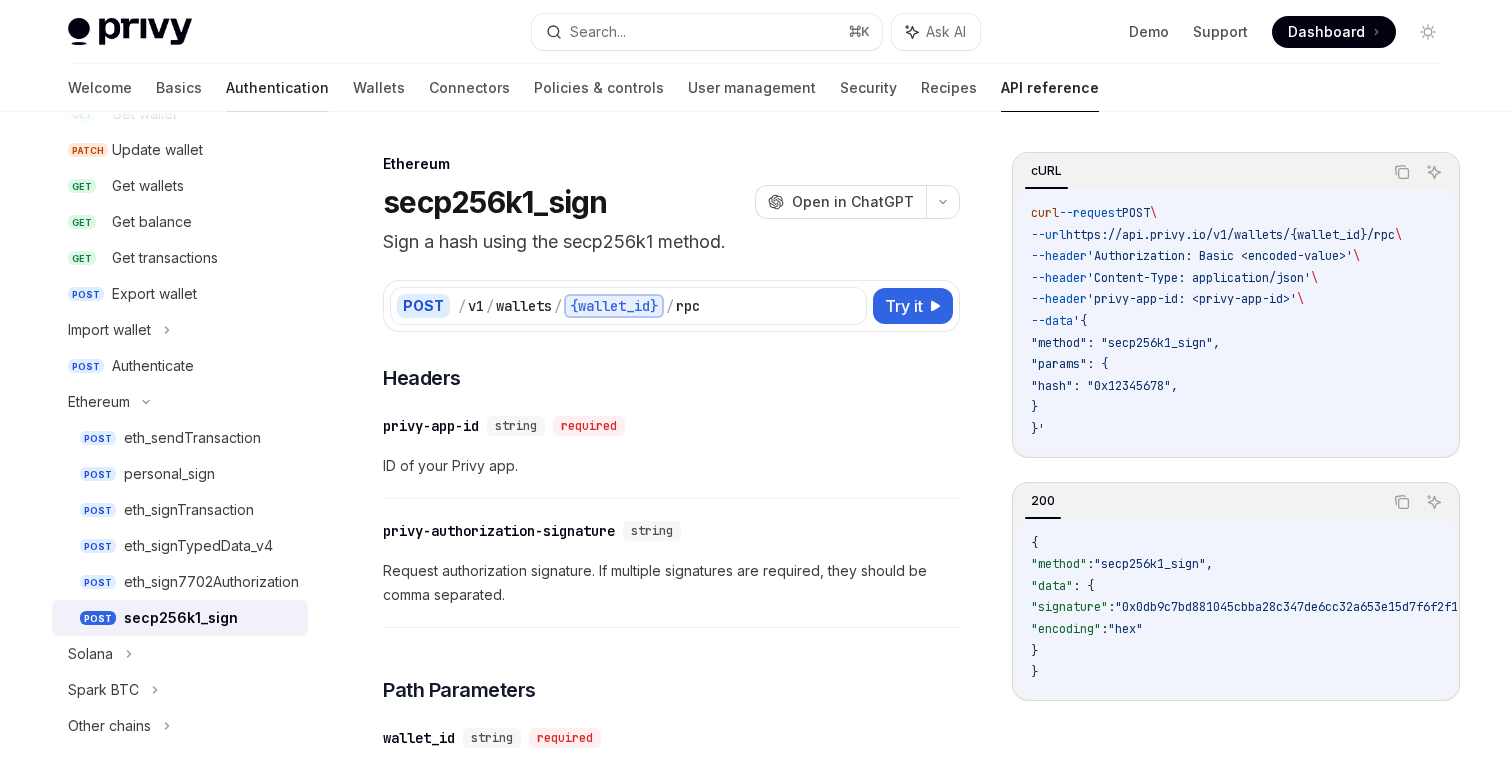click on "Authentication" at bounding box center [277, 88] 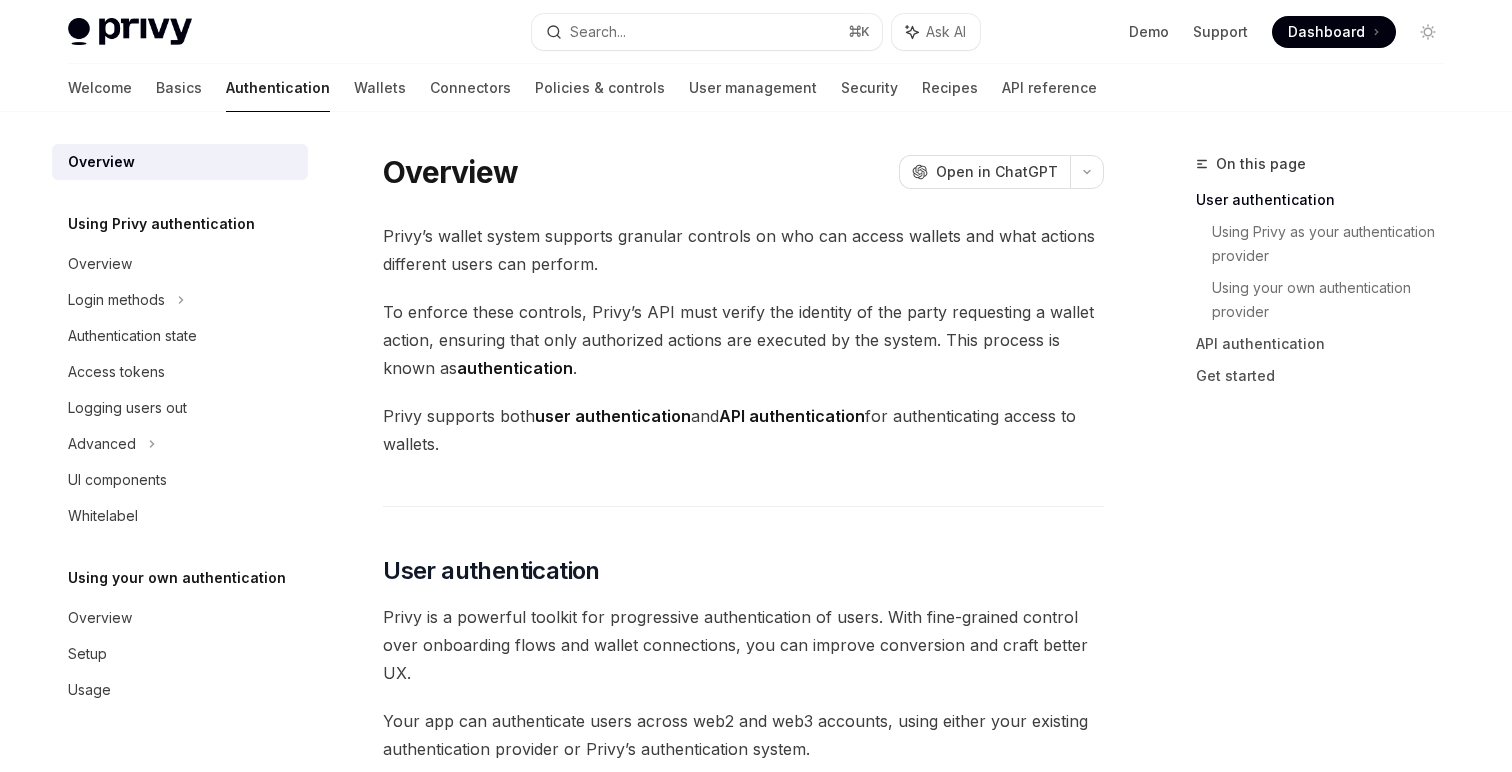 scroll, scrollTop: 0, scrollLeft: 0, axis: both 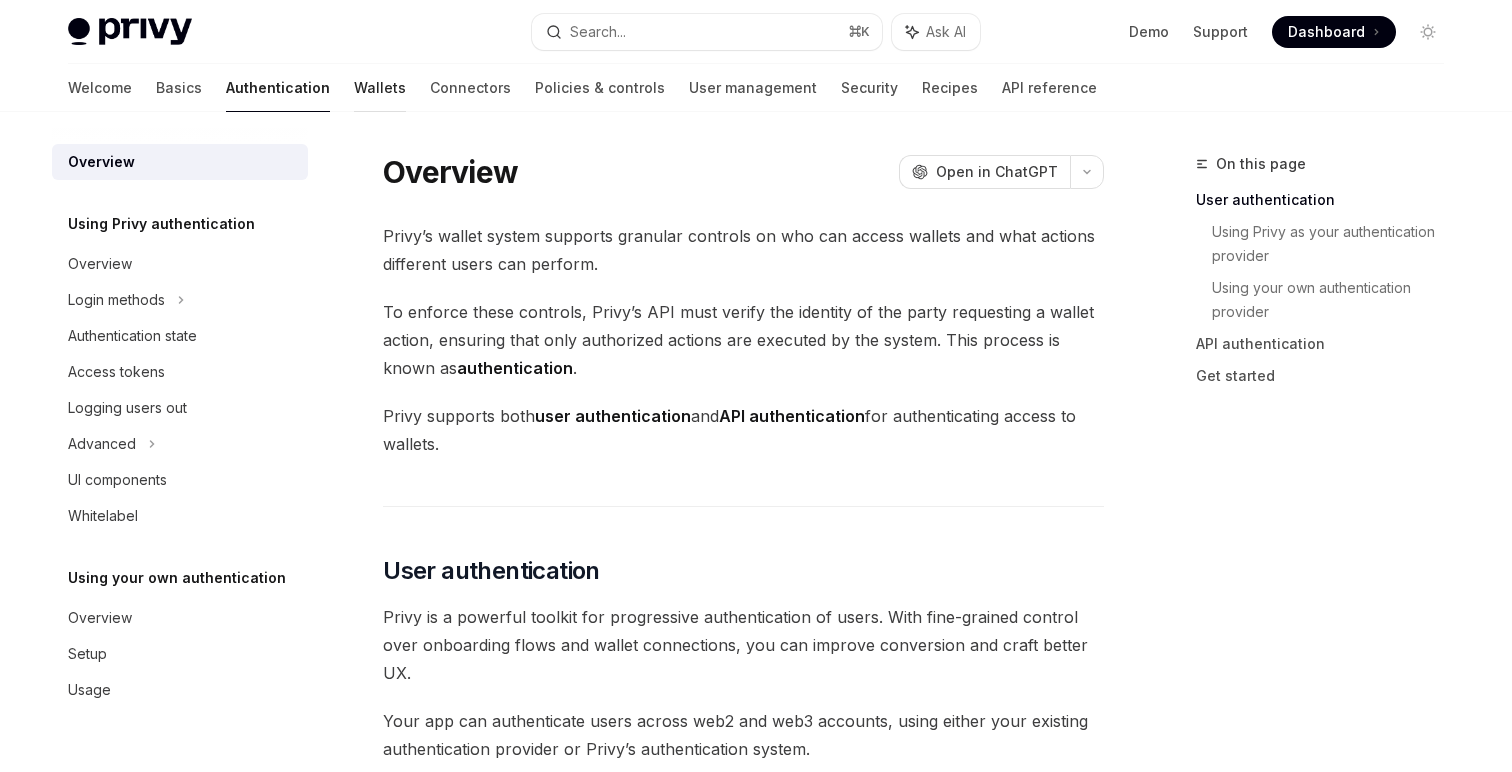 click on "Wallets" at bounding box center [380, 88] 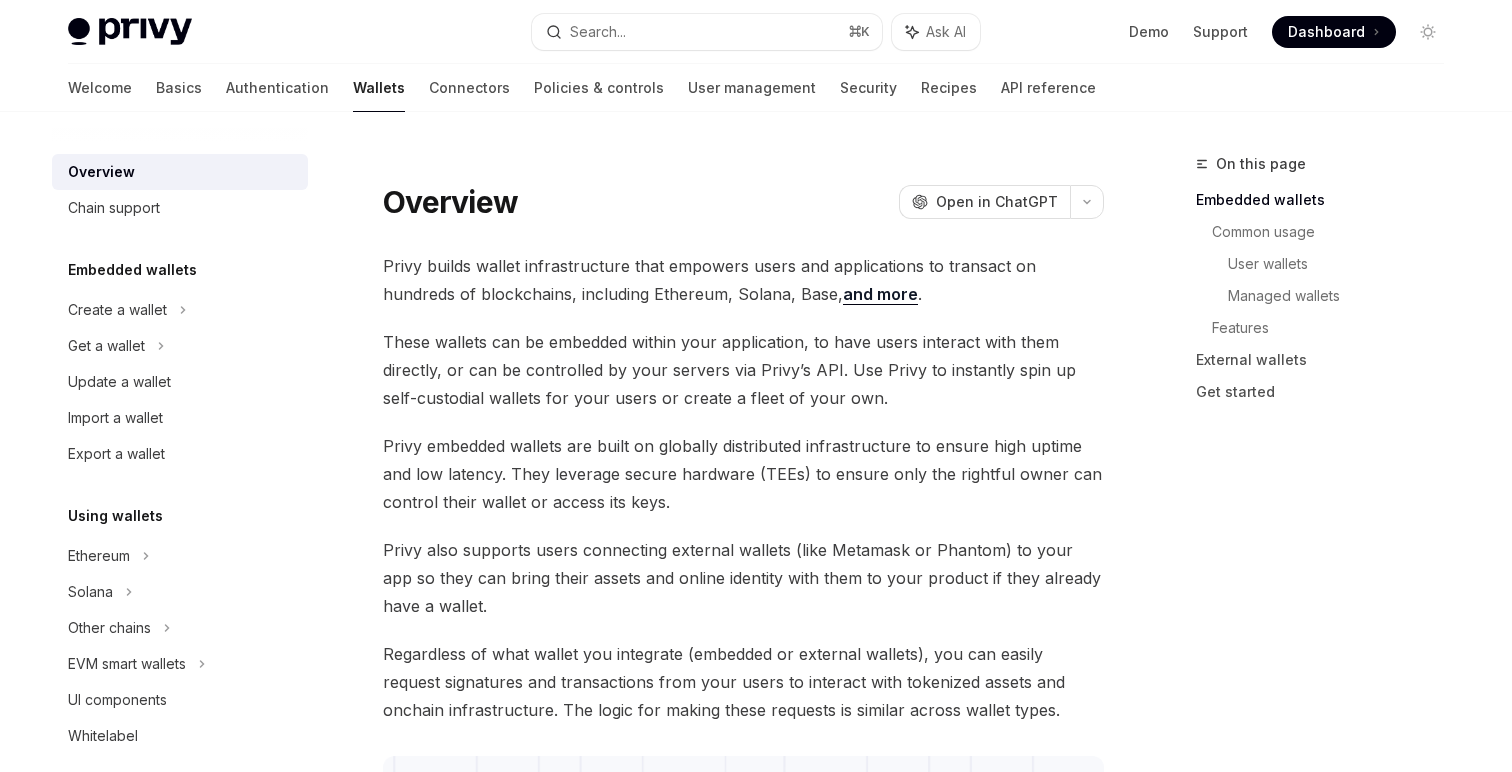 scroll, scrollTop: 99, scrollLeft: 0, axis: vertical 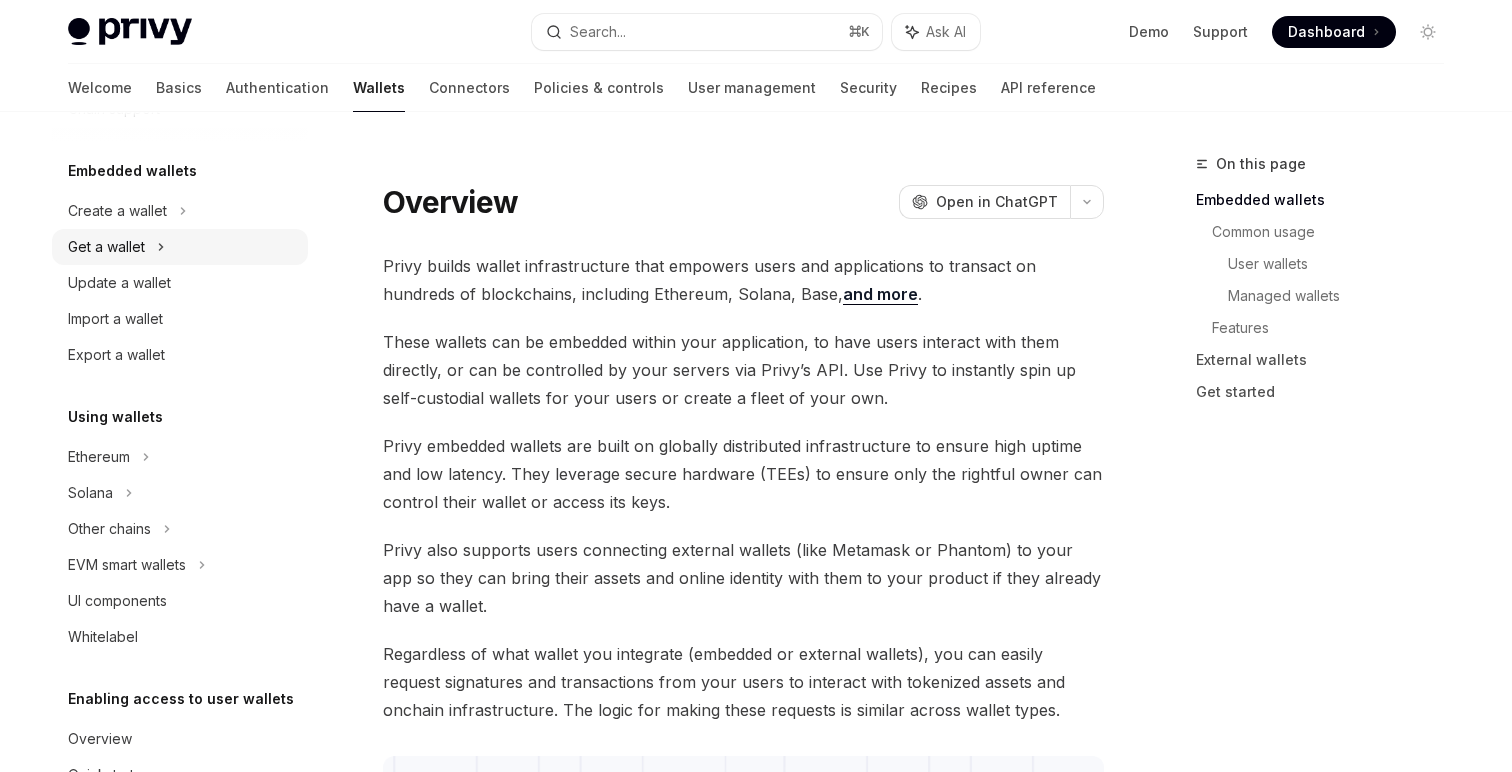 click on "Get a wallet" at bounding box center [180, 247] 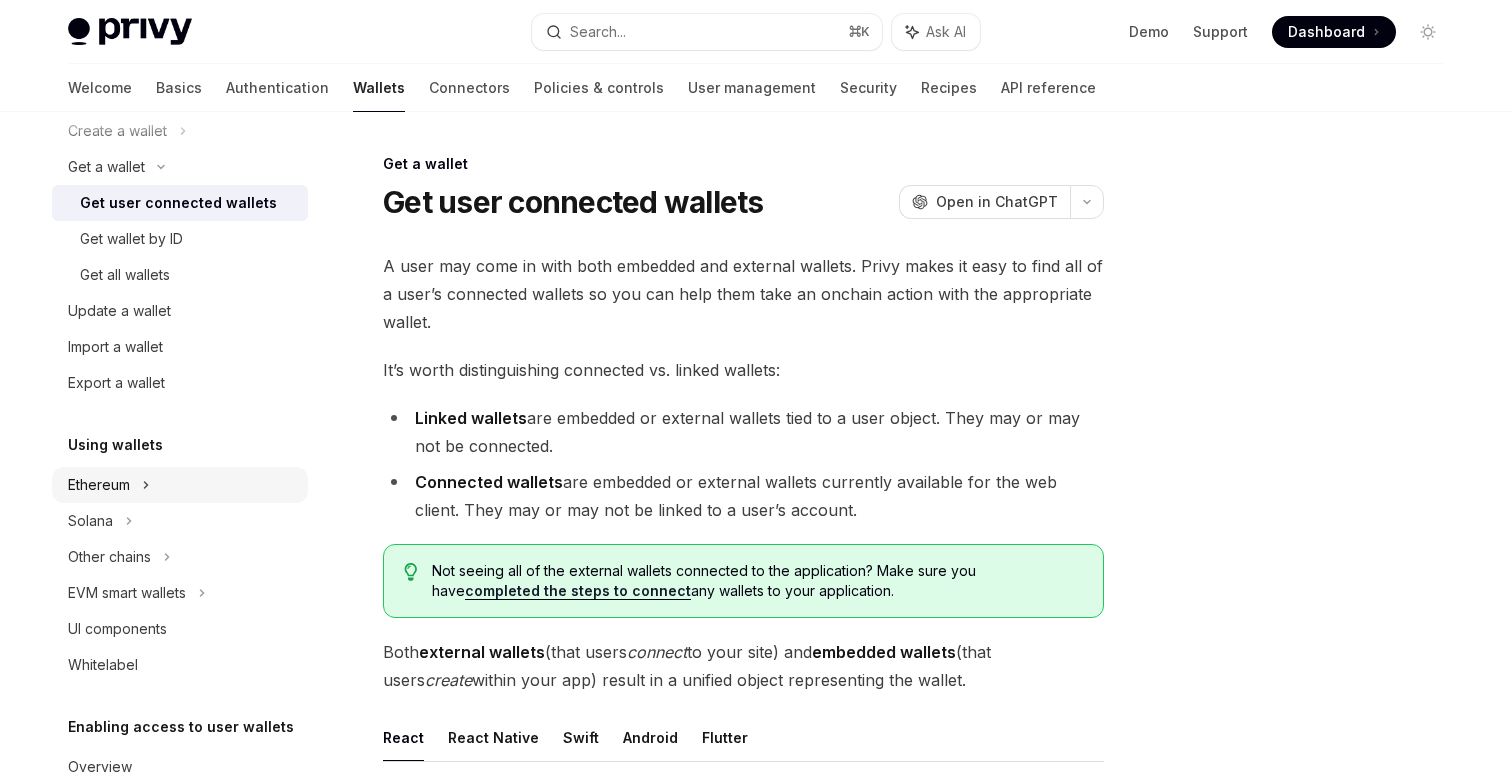scroll, scrollTop: 272, scrollLeft: 0, axis: vertical 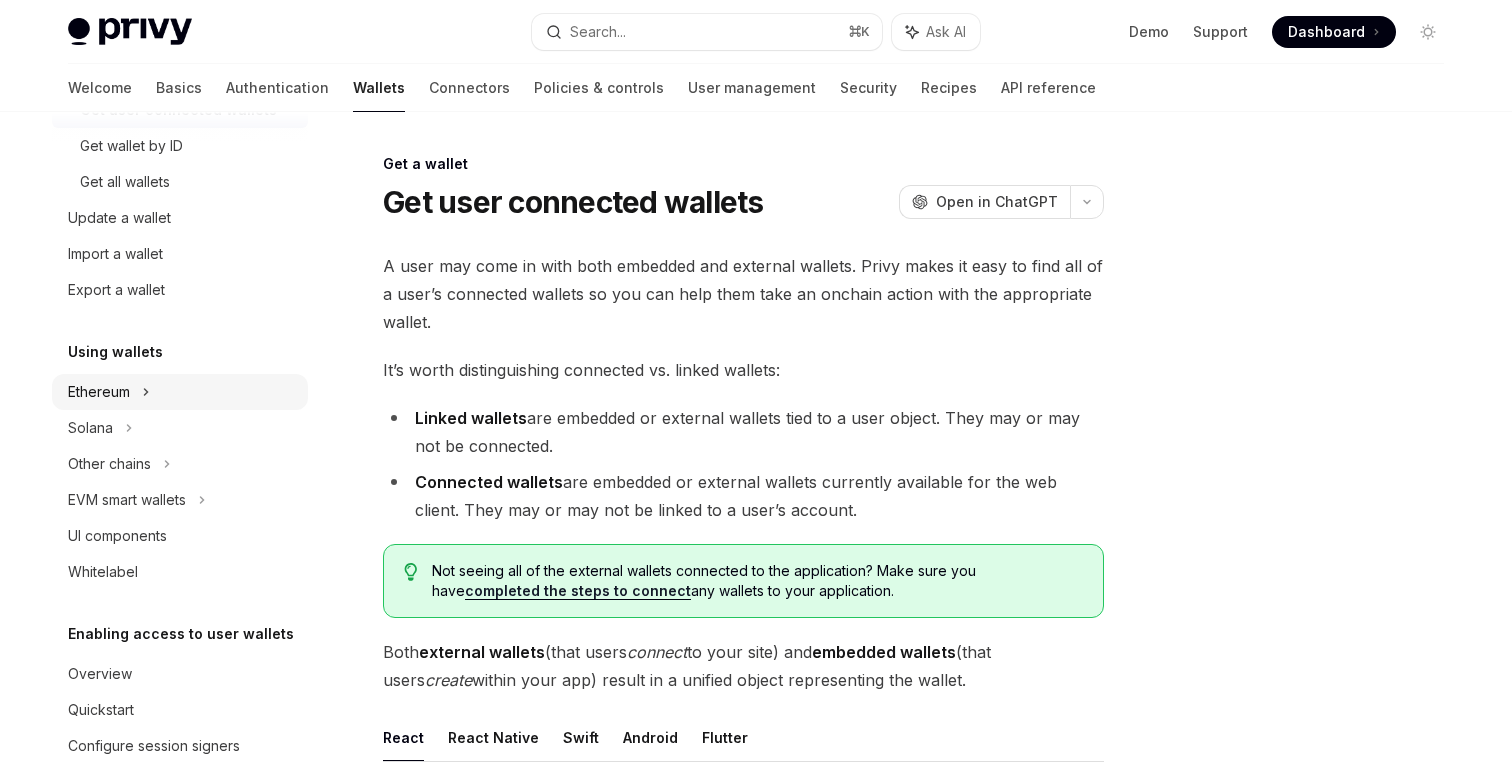 click on "Ethereum" at bounding box center [180, 38] 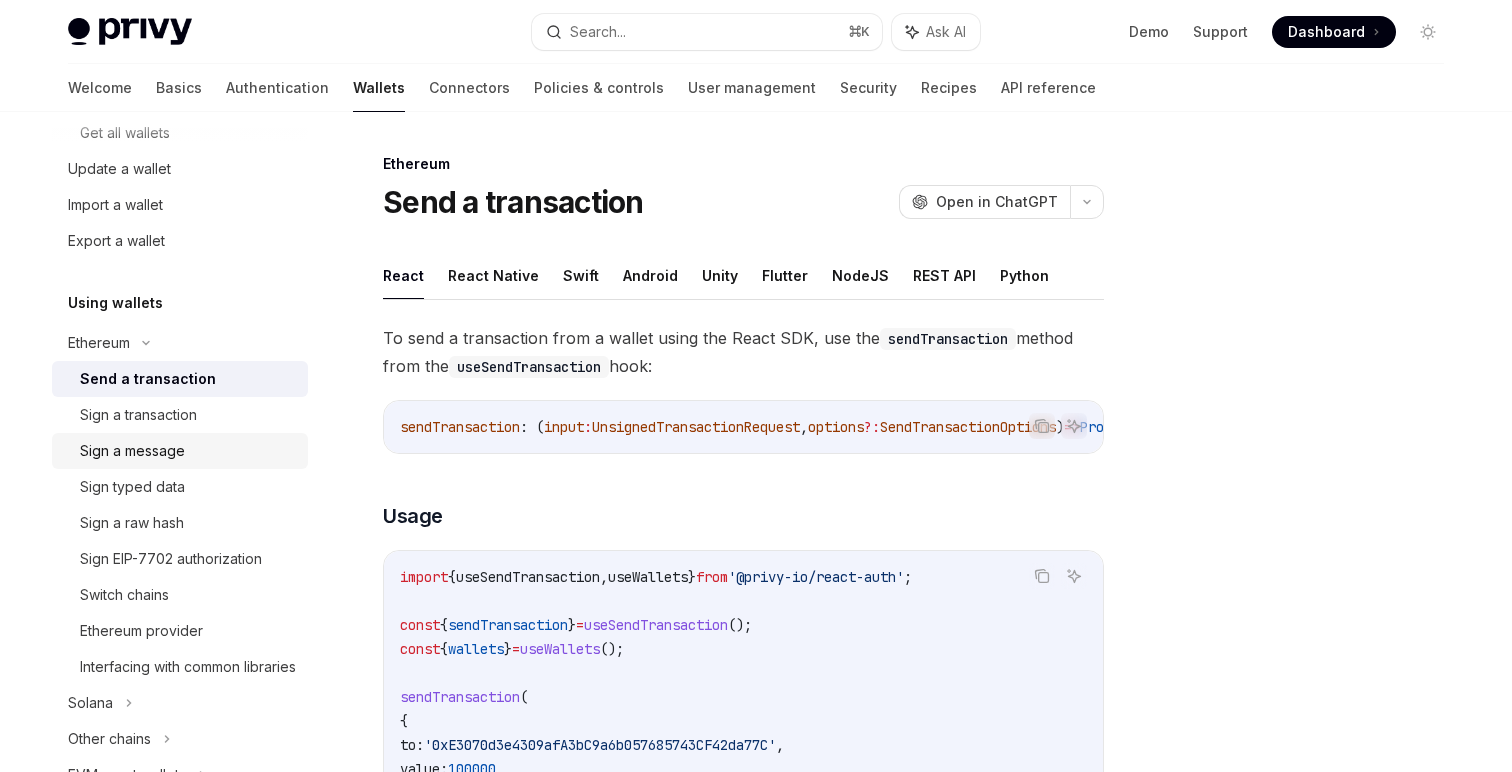 scroll, scrollTop: 331, scrollLeft: 0, axis: vertical 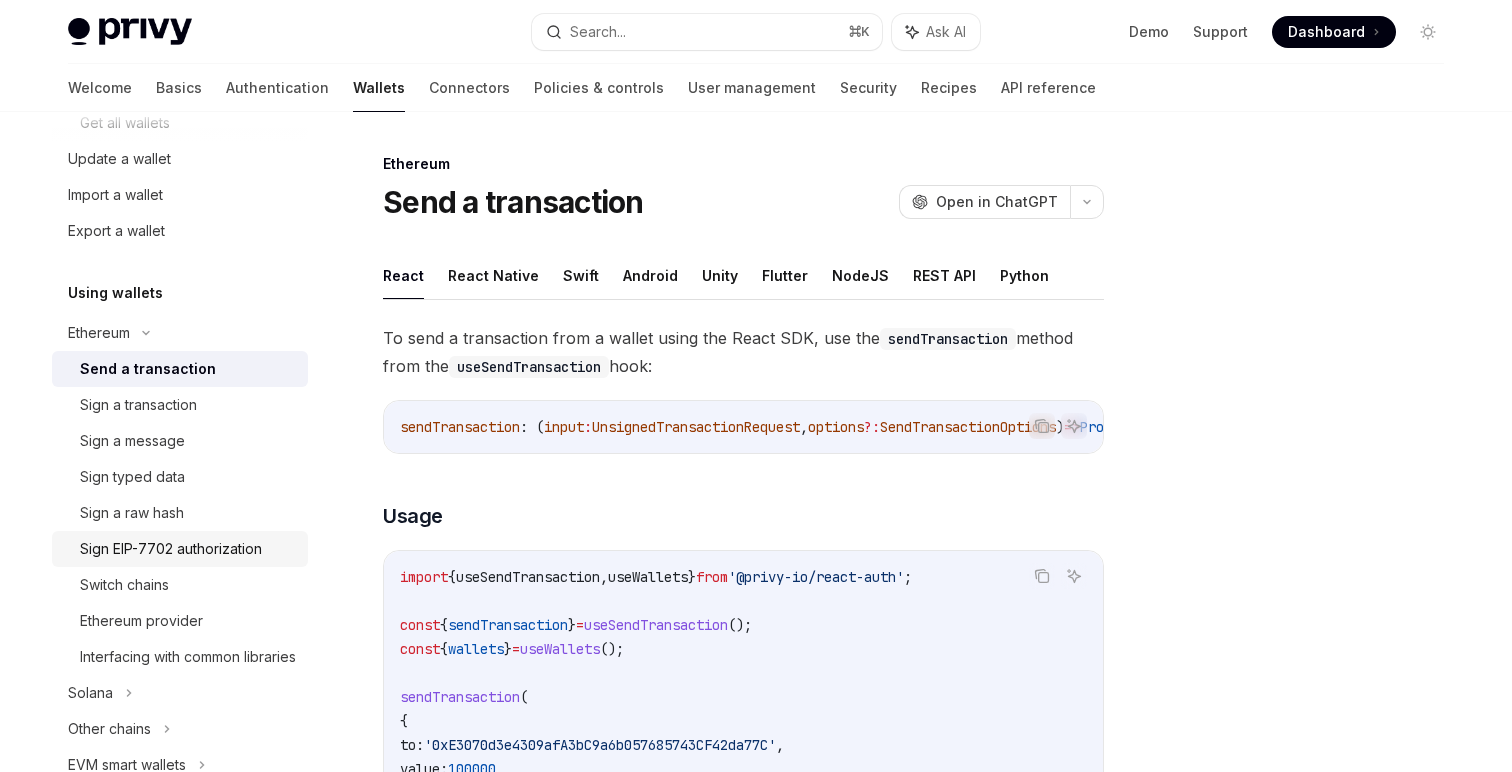 click on "Sign EIP-7702 authorization" at bounding box center (171, 549) 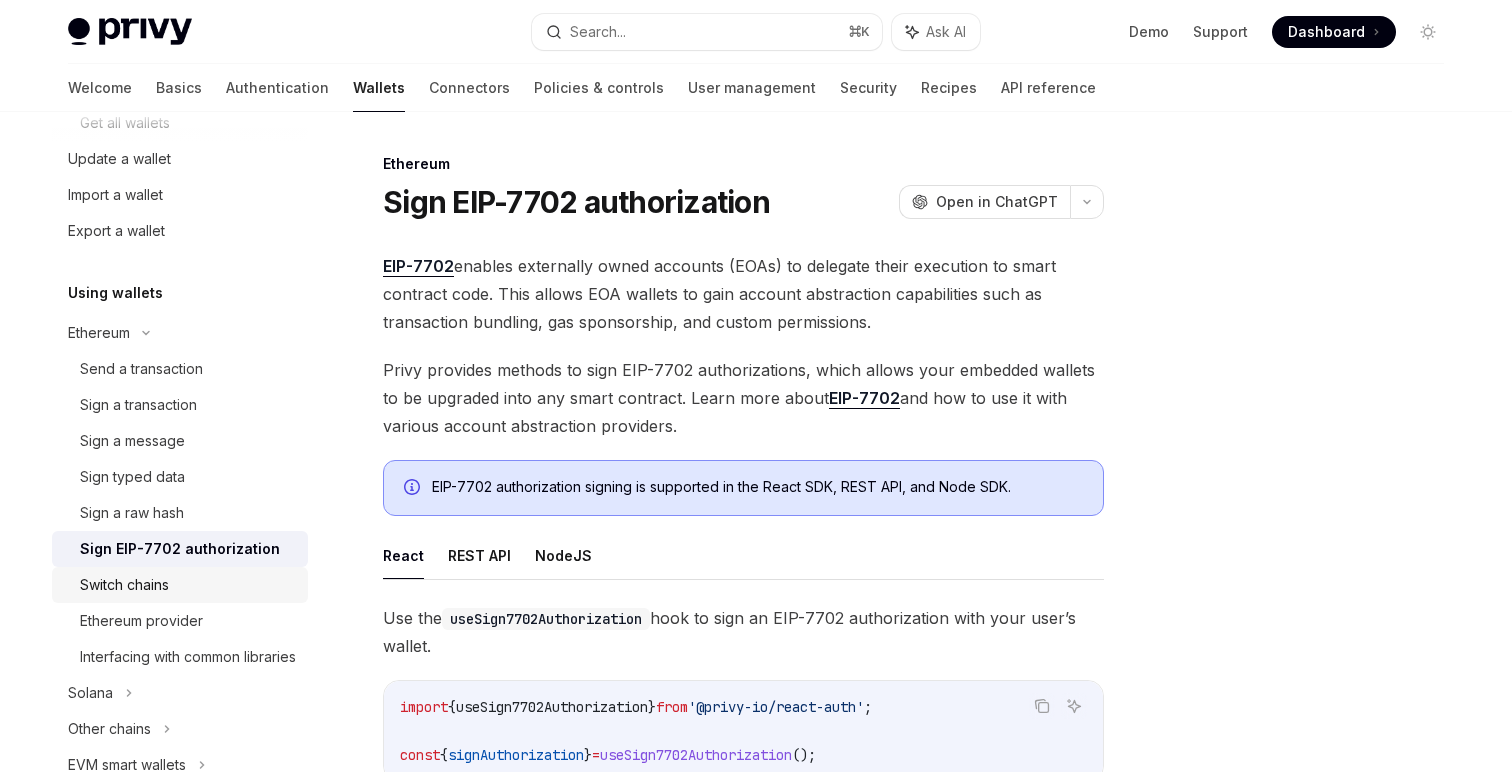 click on "Switch chains" at bounding box center [124, 585] 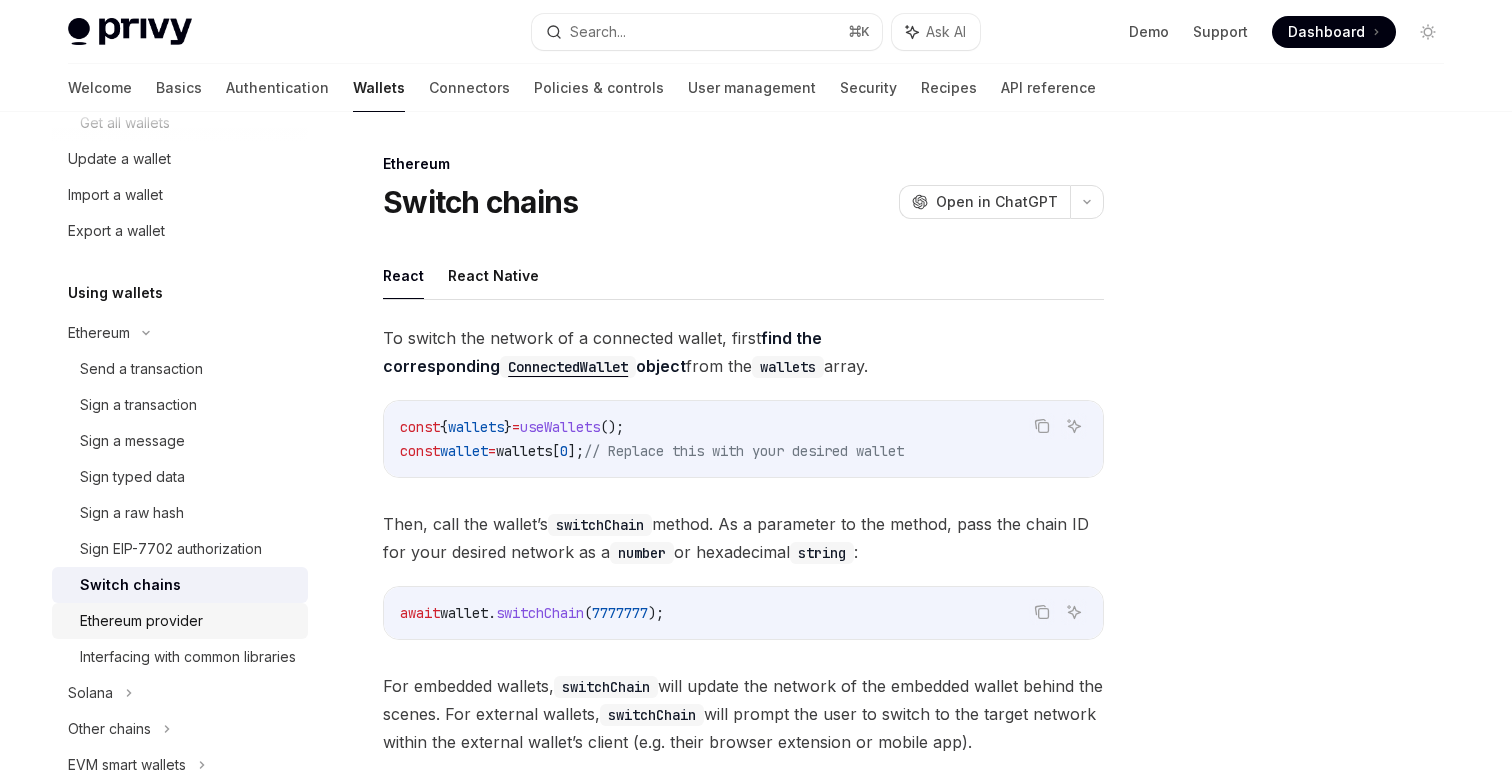 click on "Ethereum provider" at bounding box center [141, 621] 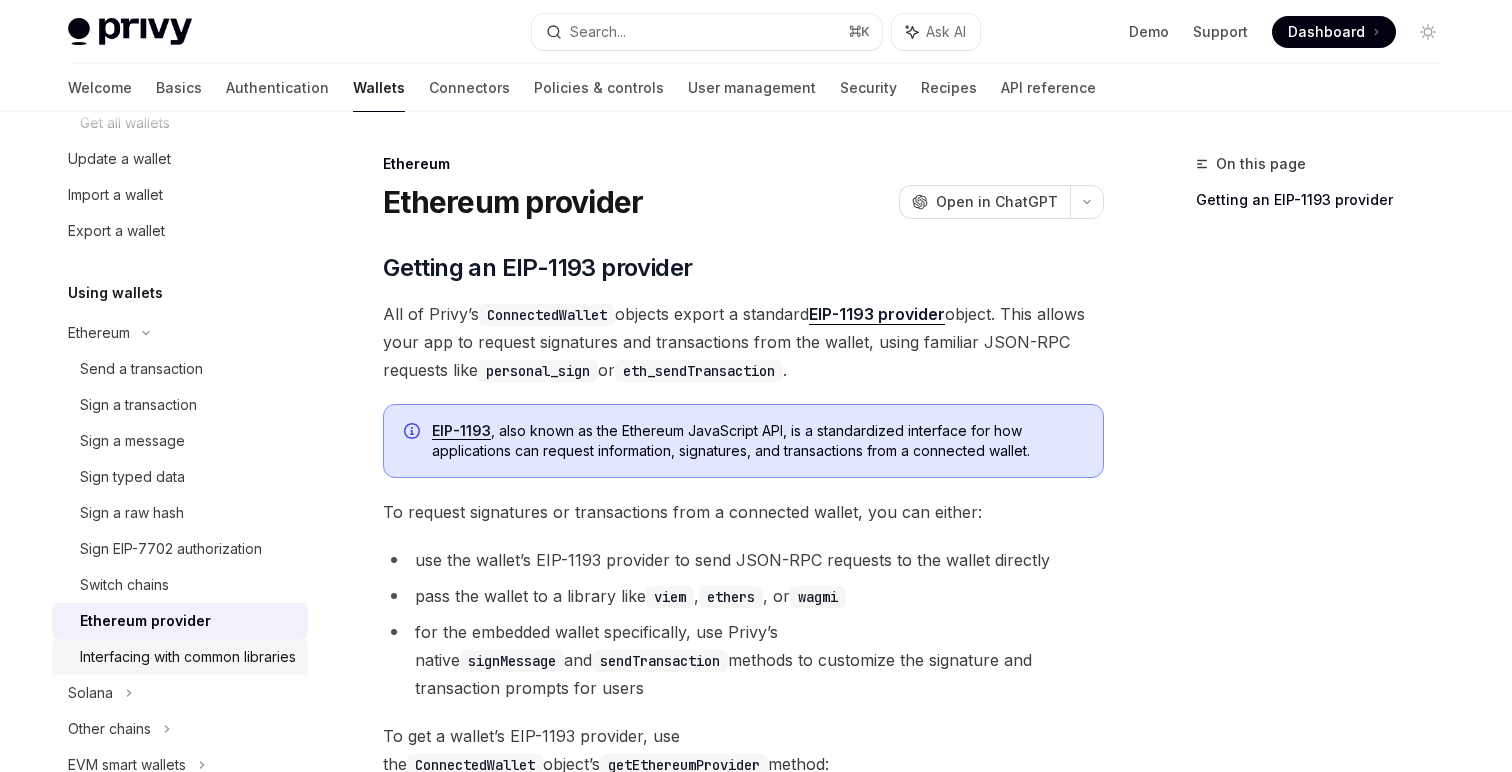 click on "Interfacing with common libraries" at bounding box center [188, 657] 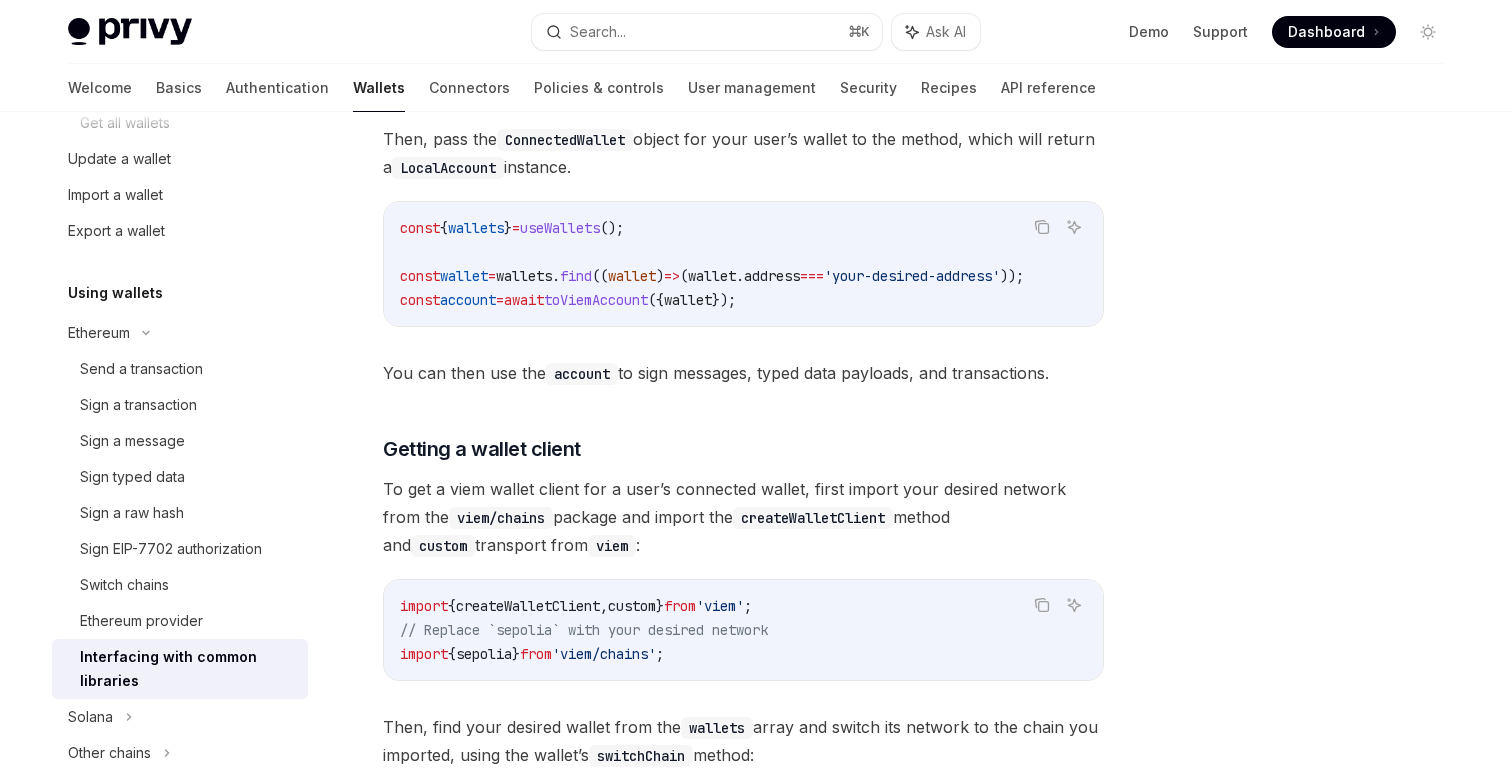scroll, scrollTop: 742, scrollLeft: 0, axis: vertical 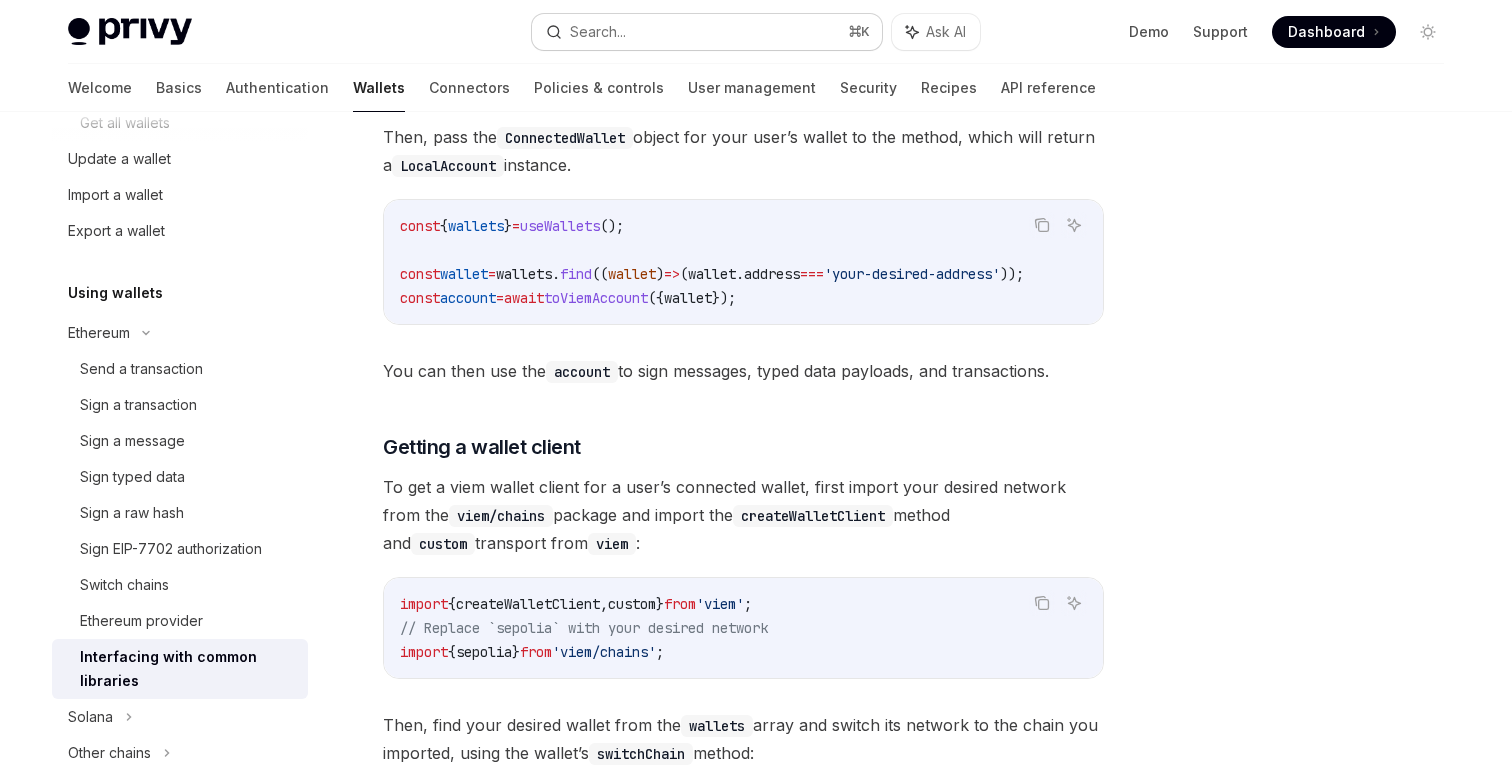 click on "Search..." at bounding box center [598, 32] 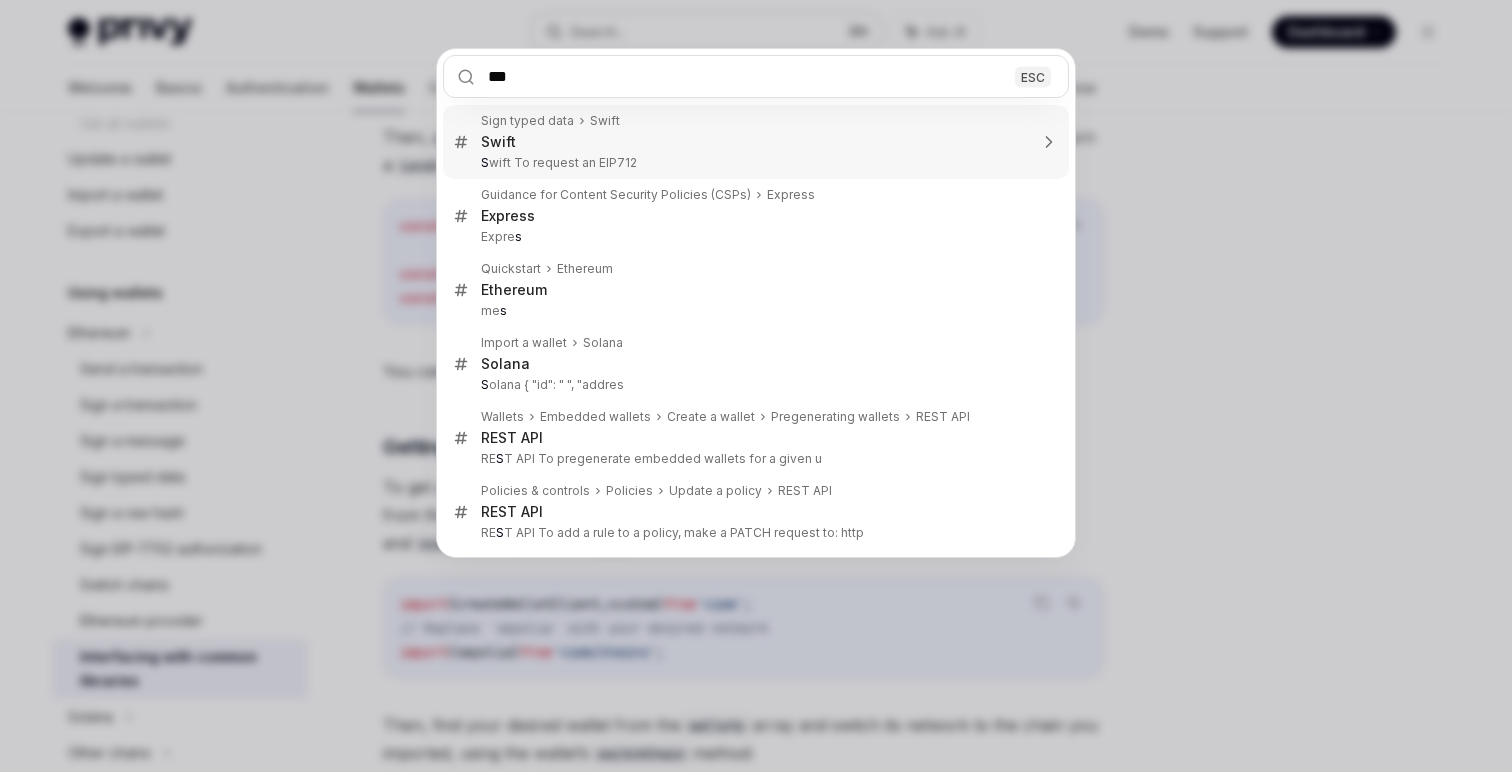 type on "****" 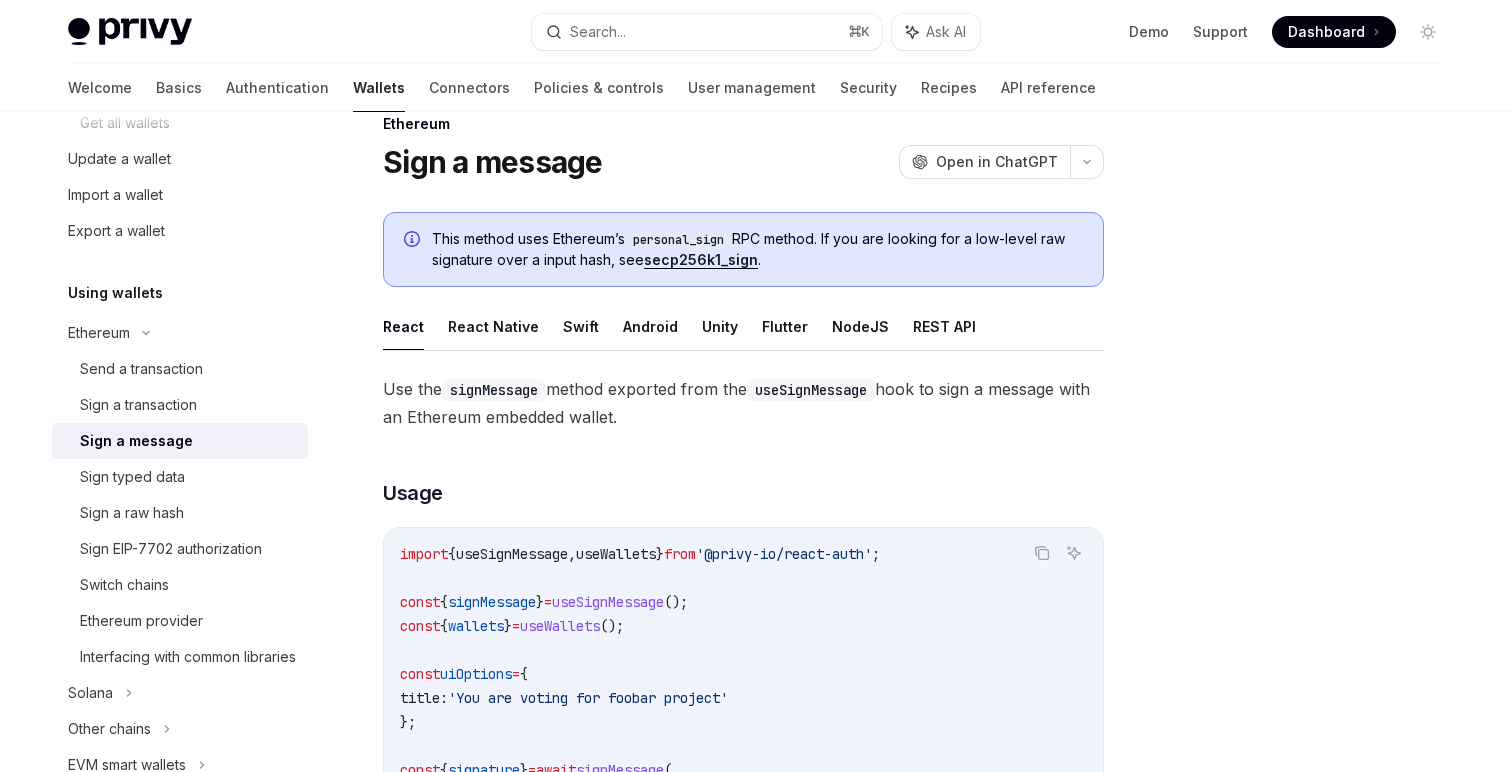 scroll, scrollTop: 42, scrollLeft: 0, axis: vertical 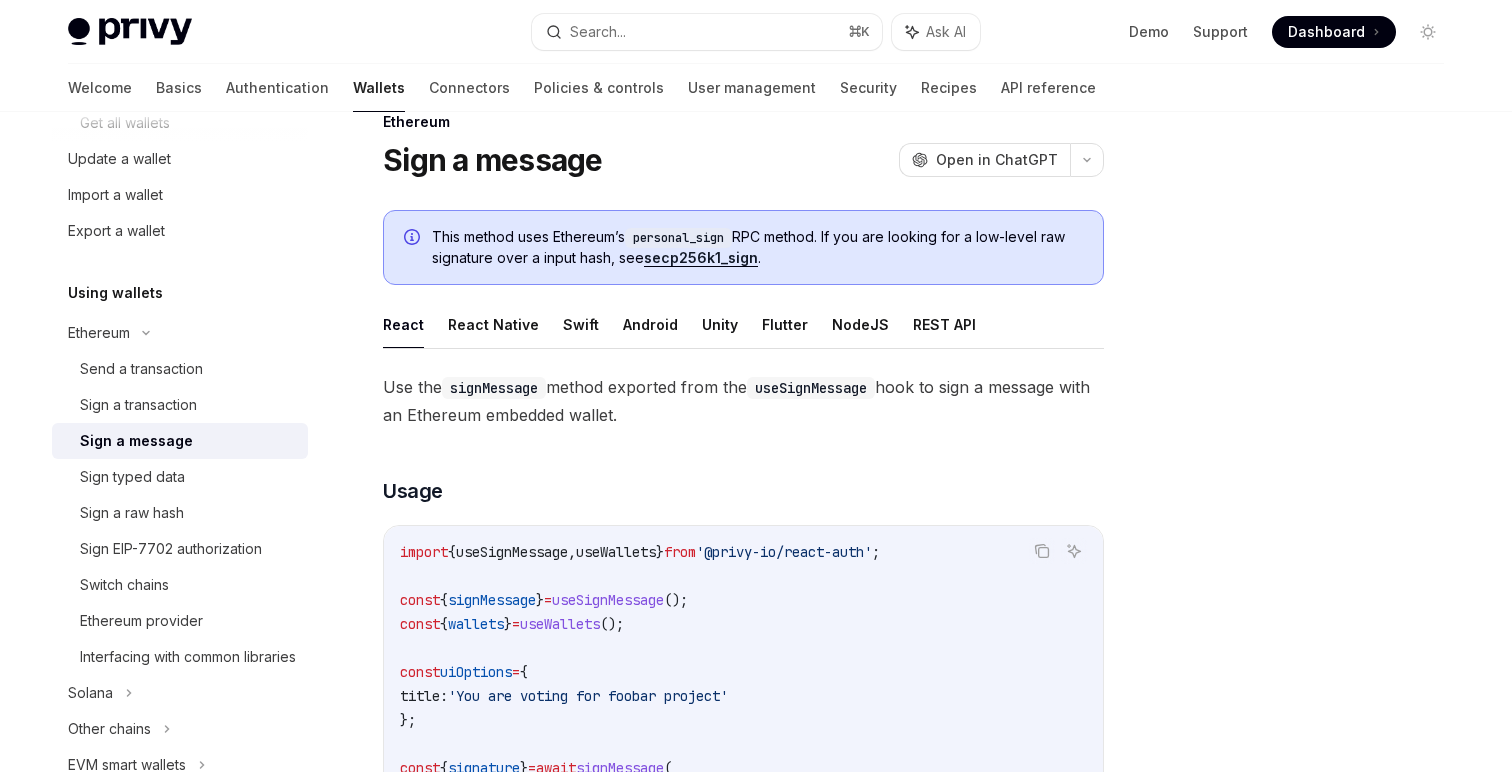 click on "secp256k1_sign" at bounding box center (701, 258) 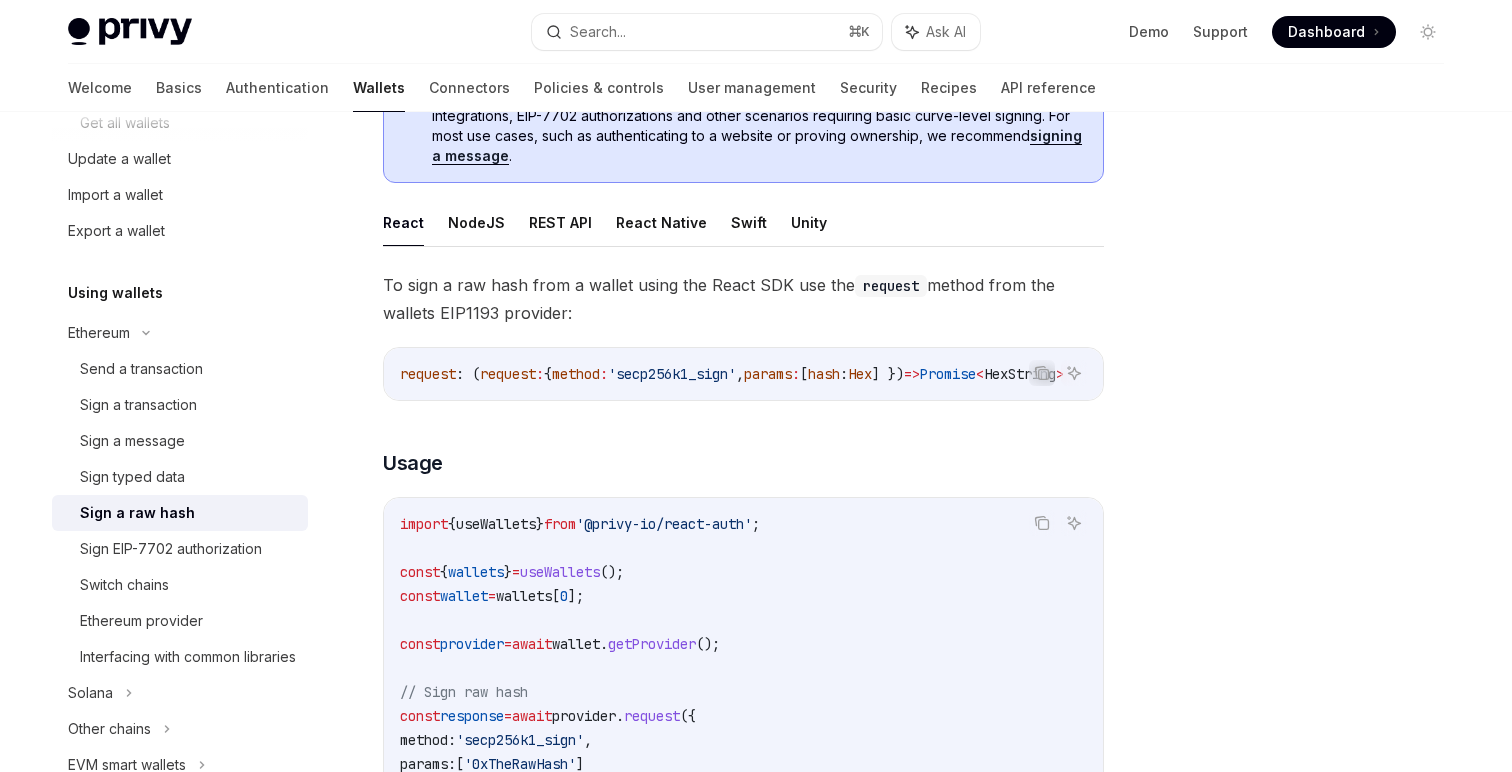 scroll, scrollTop: 197, scrollLeft: 0, axis: vertical 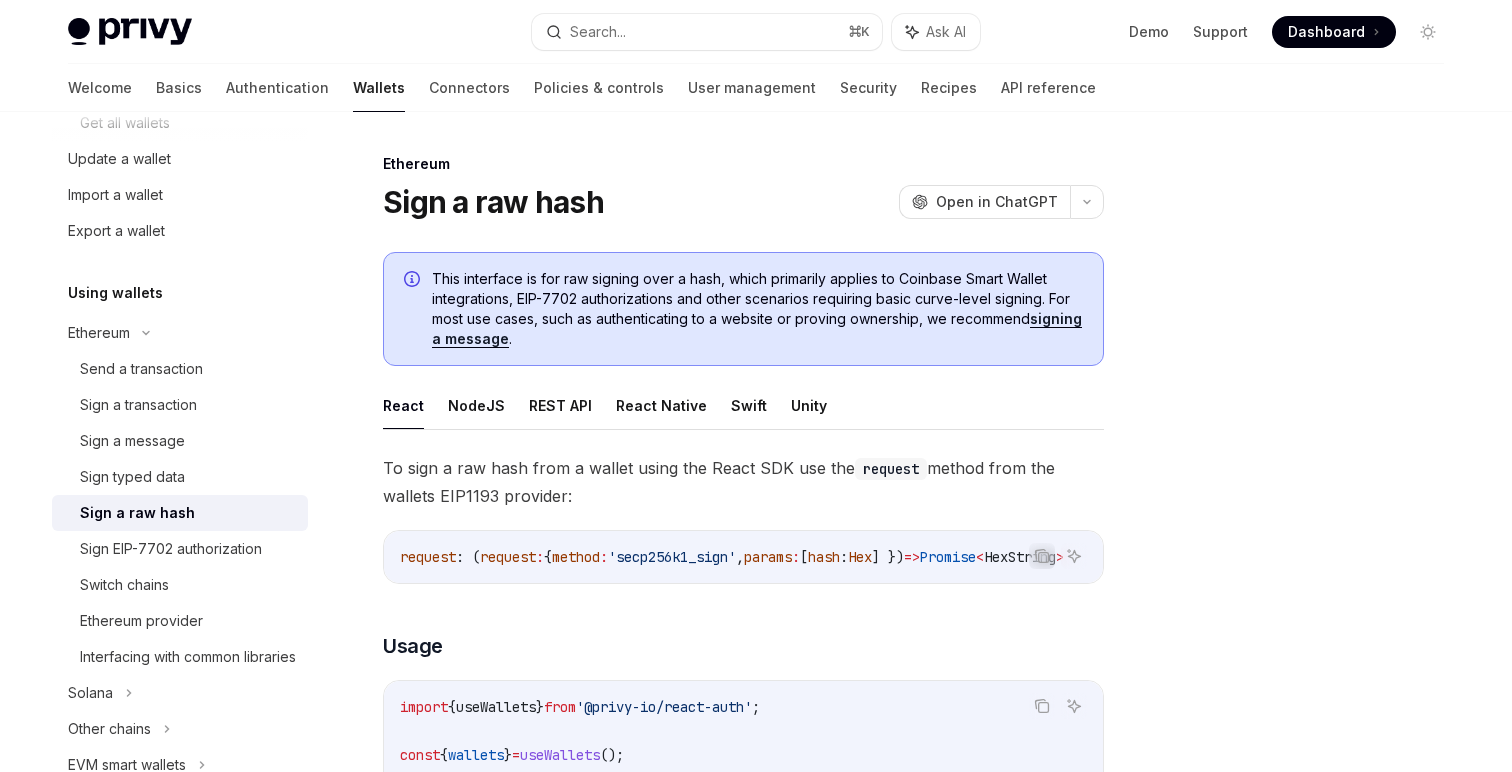 click on "Sign a raw hash" at bounding box center (493, 202) 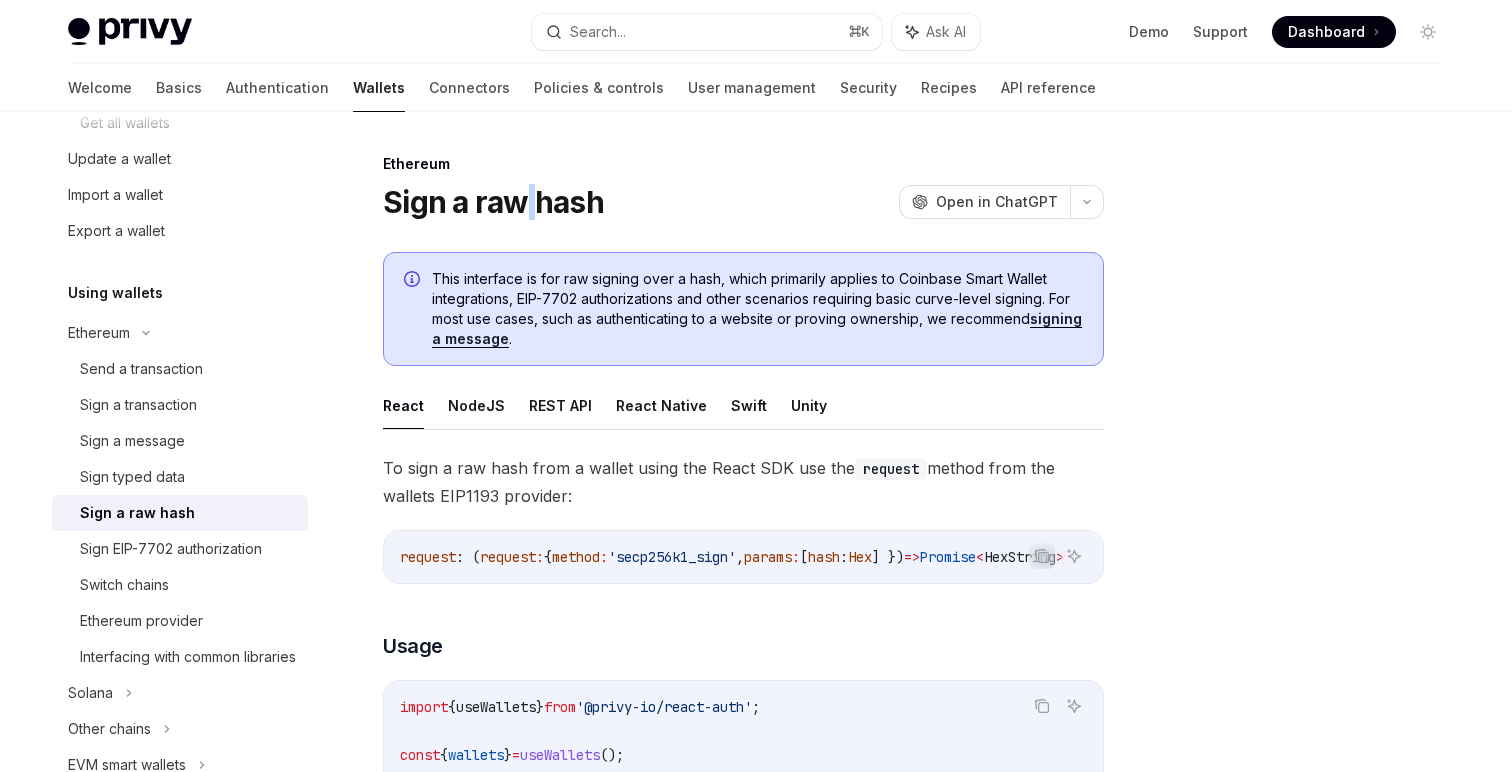 click on "Sign a raw hash" at bounding box center (493, 202) 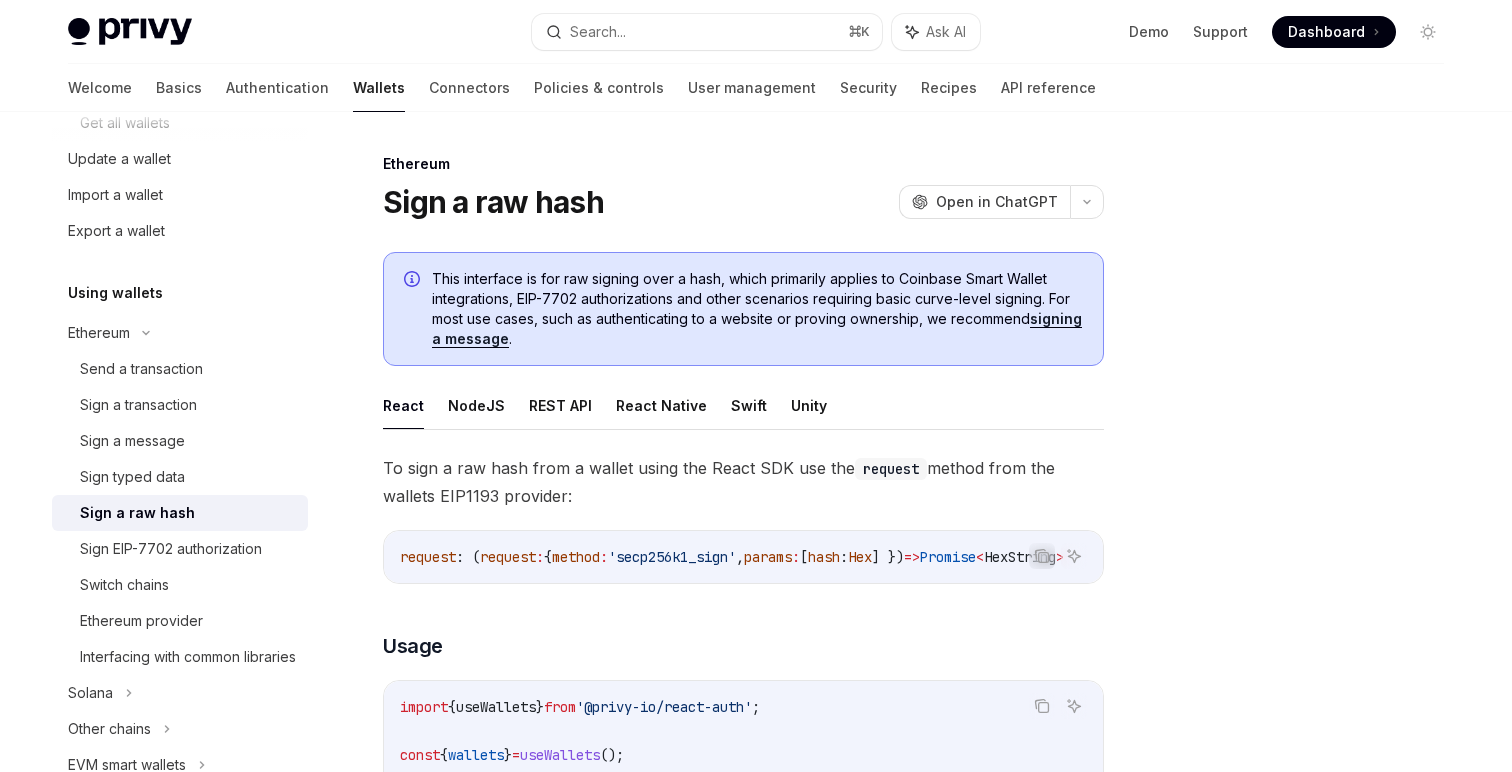 click on "Sign a raw hash" at bounding box center [493, 202] 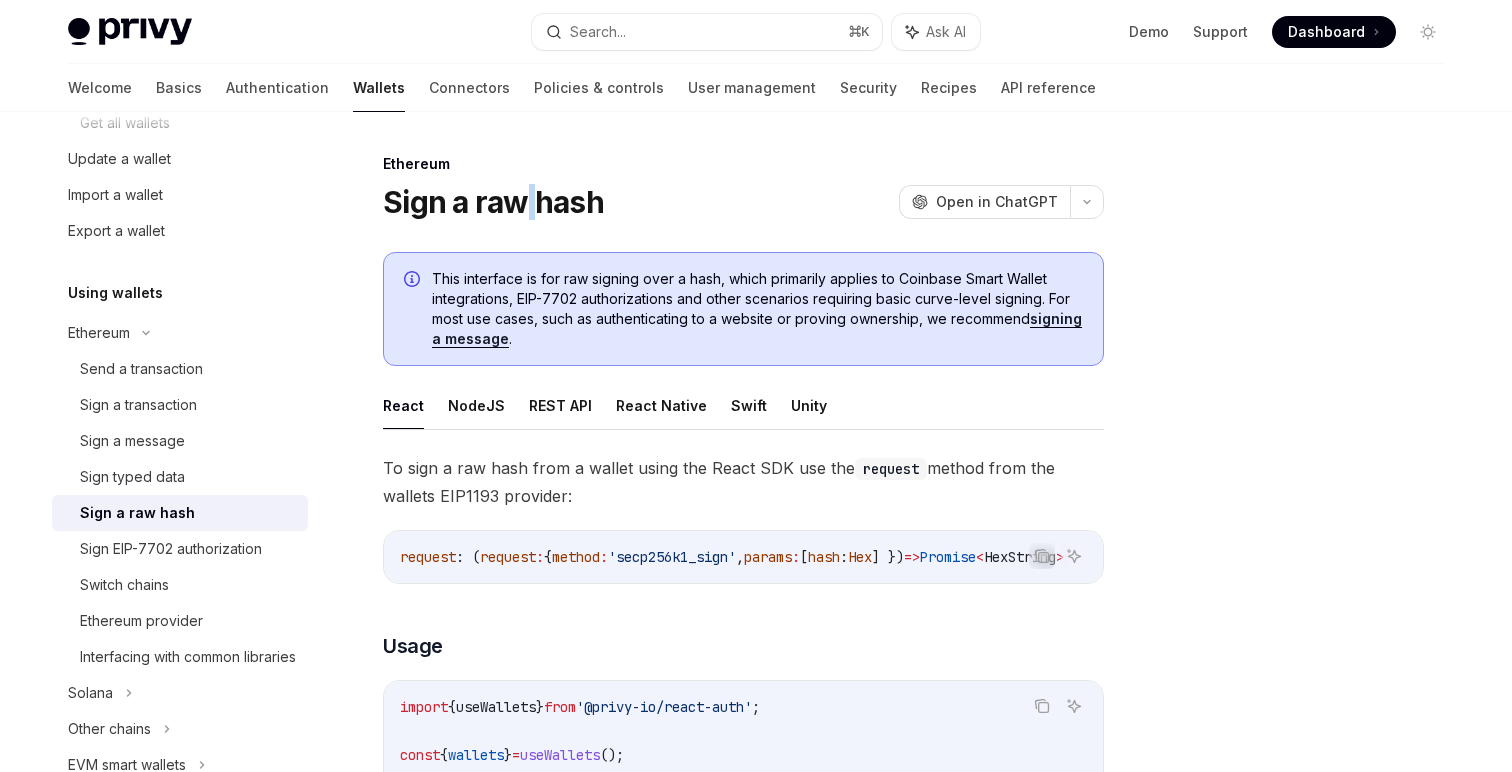 click on "Sign a raw hash" at bounding box center [493, 202] 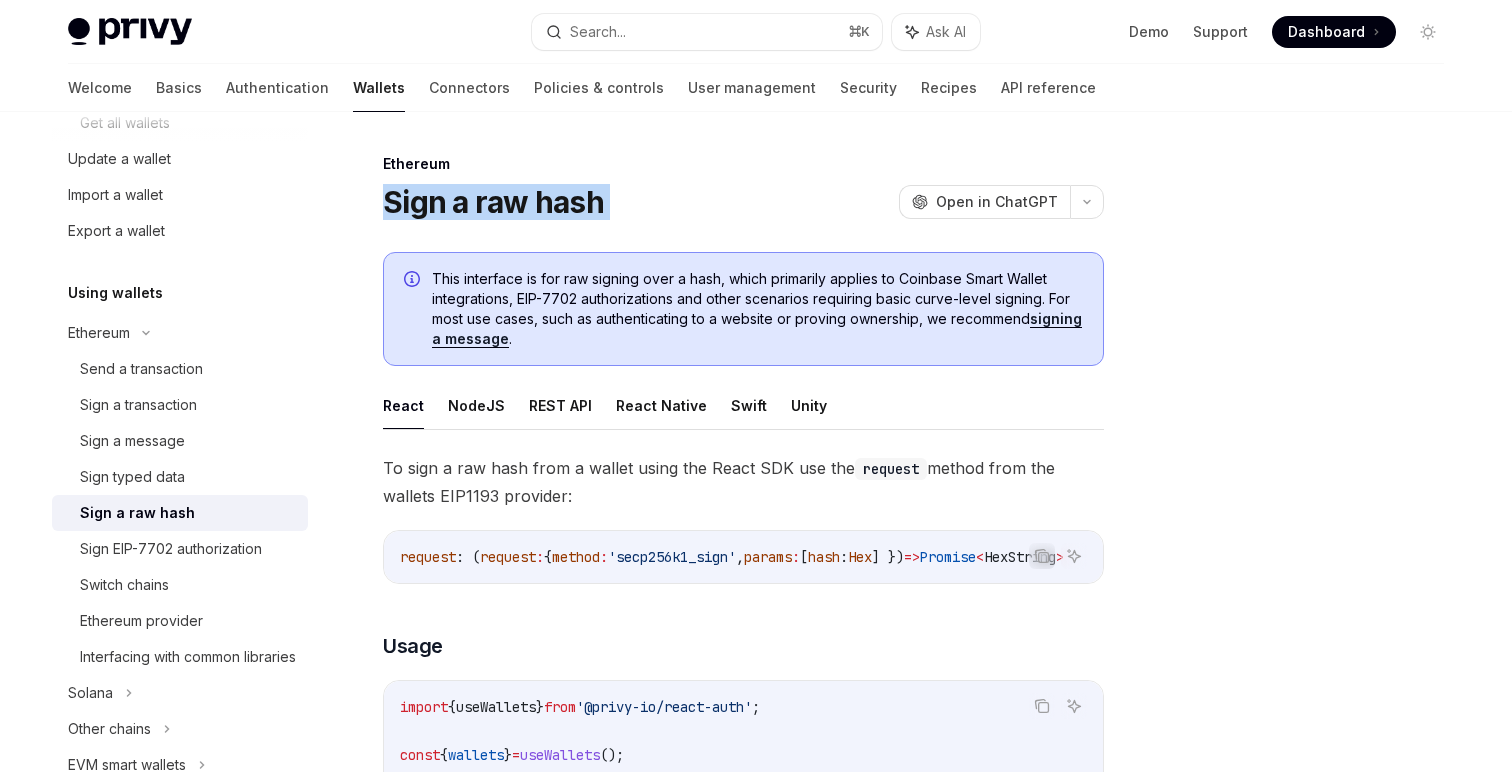 click on "Sign a raw hash" at bounding box center [493, 202] 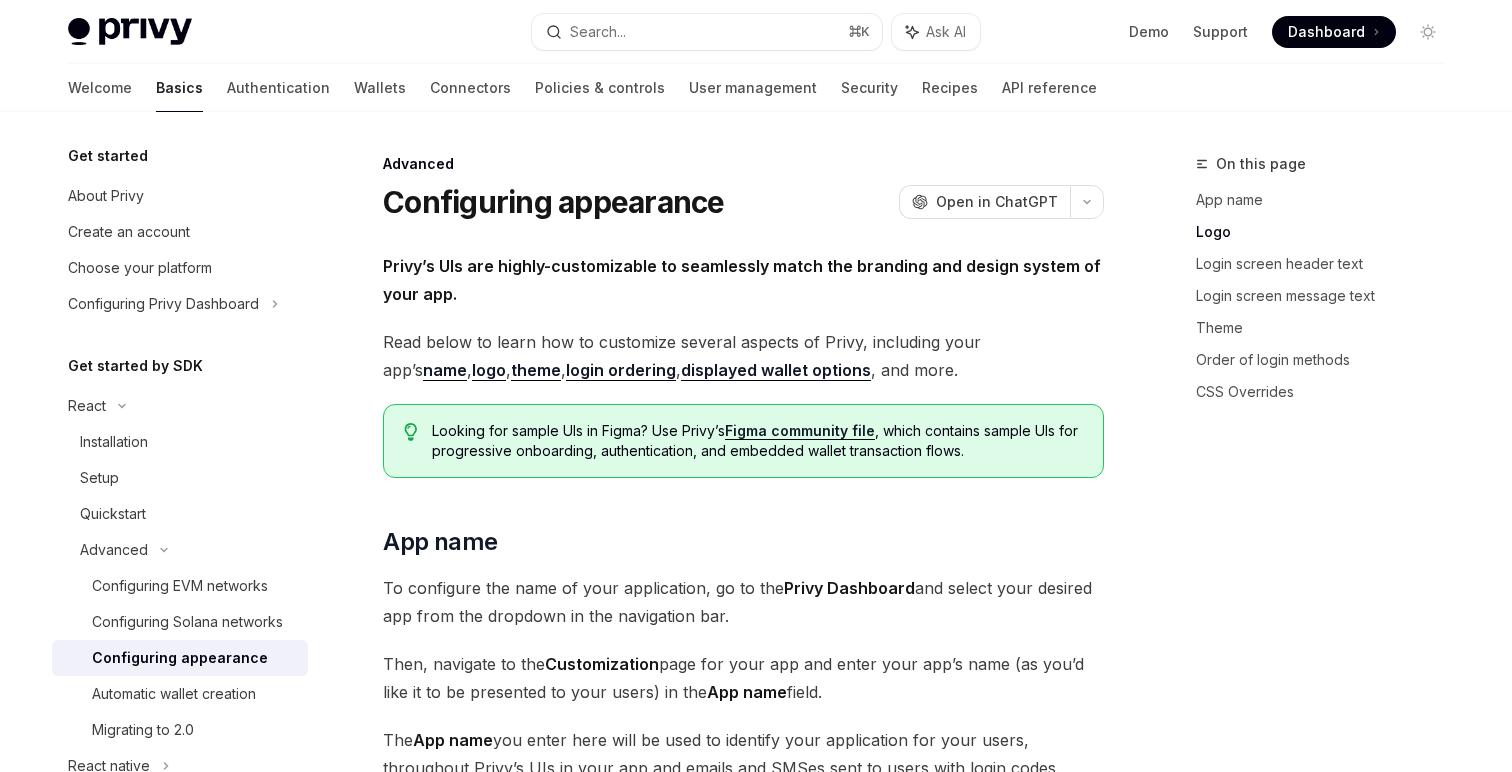 scroll, scrollTop: 104, scrollLeft: 0, axis: vertical 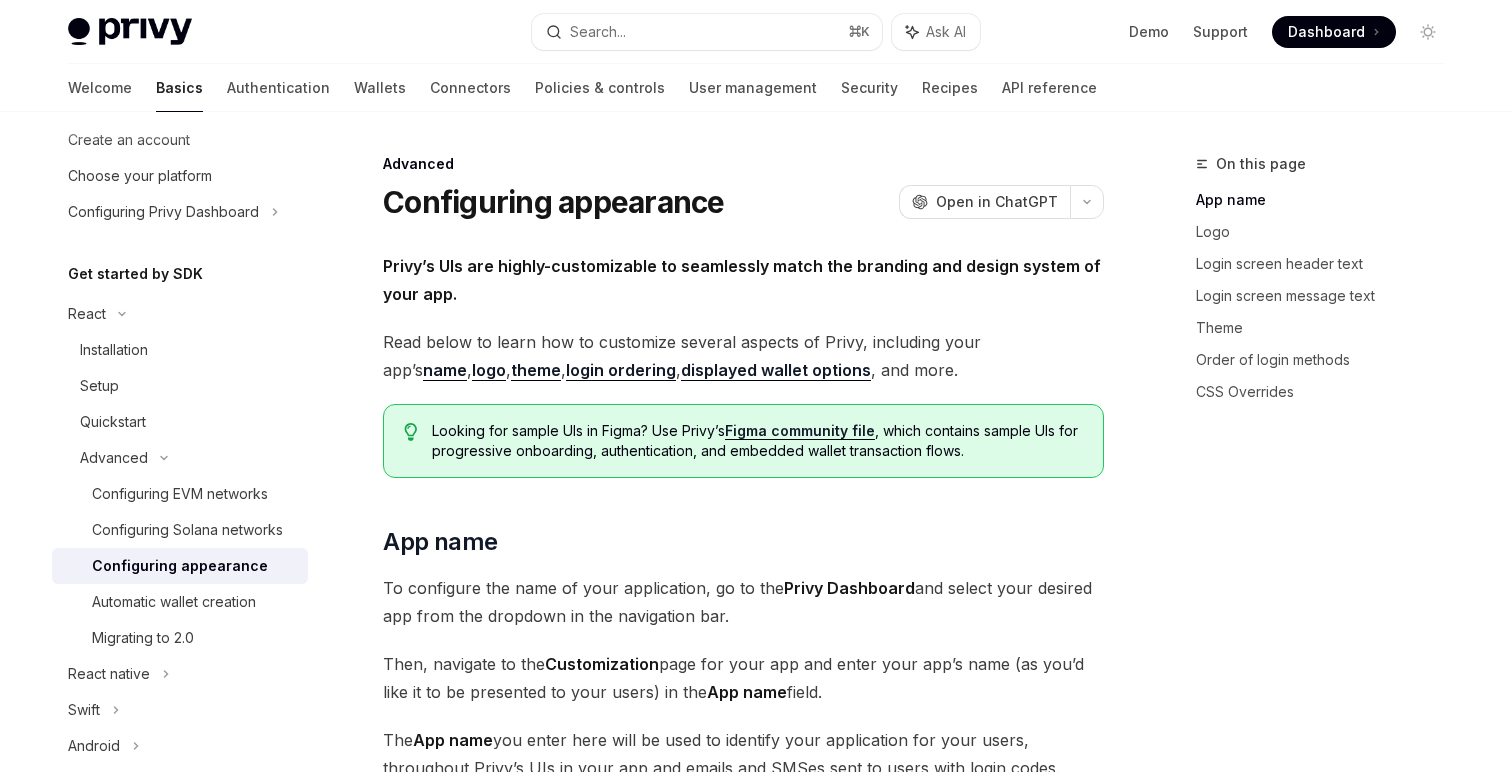 click on "Welcome Basics Authentication Wallets Connectors Policies & controls User management Security Recipes API reference" at bounding box center (582, 88) 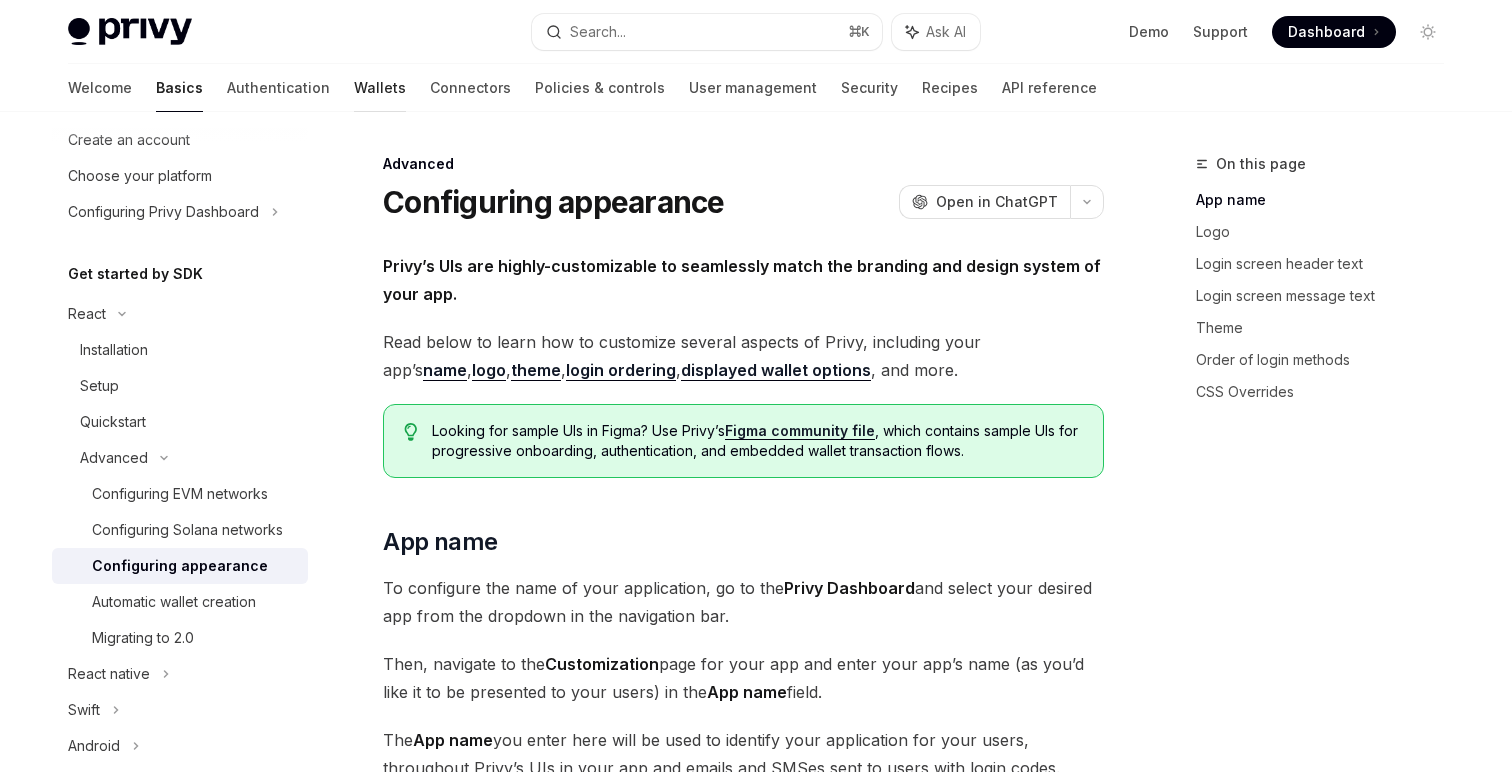 click on "Wallets" at bounding box center (380, 88) 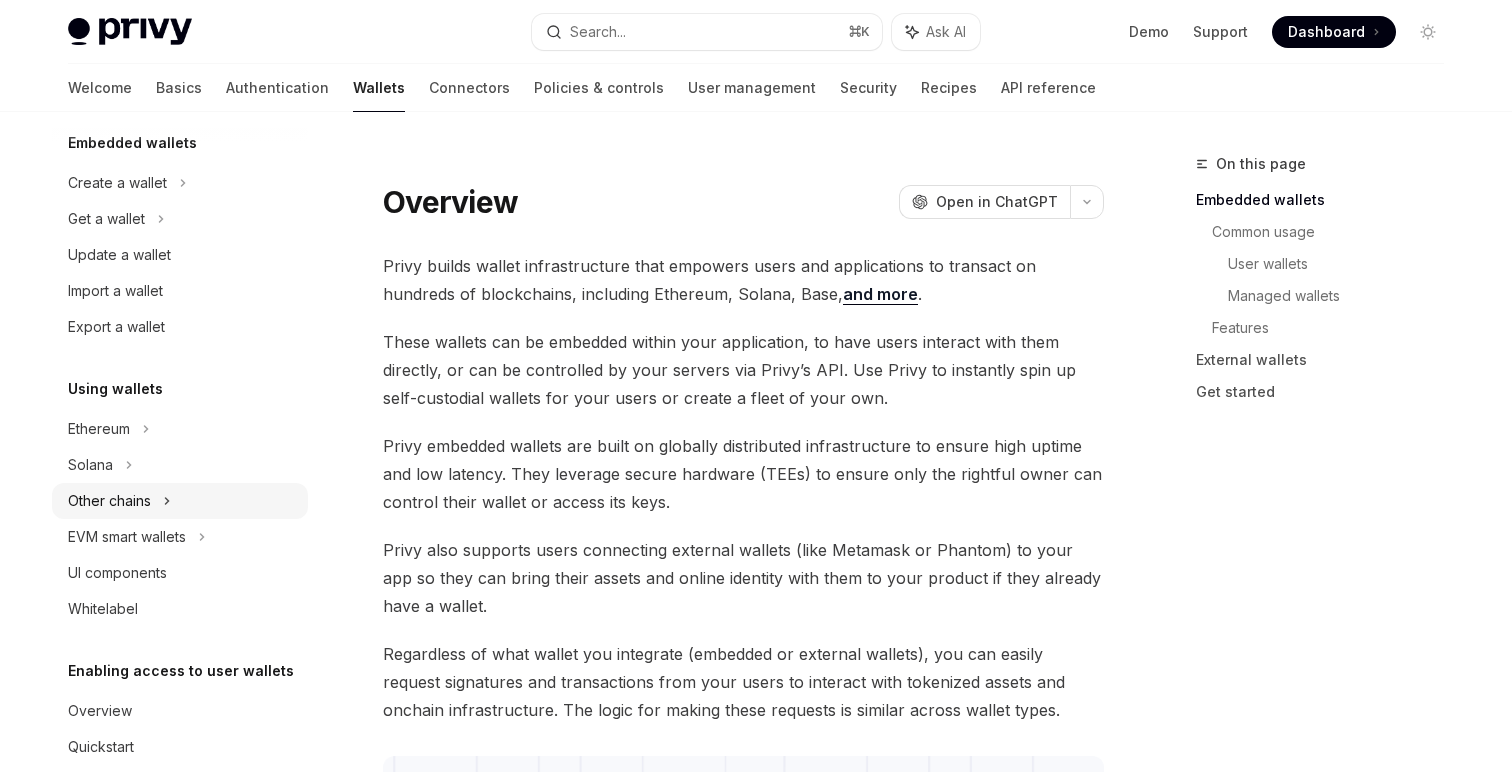 scroll, scrollTop: 128, scrollLeft: 0, axis: vertical 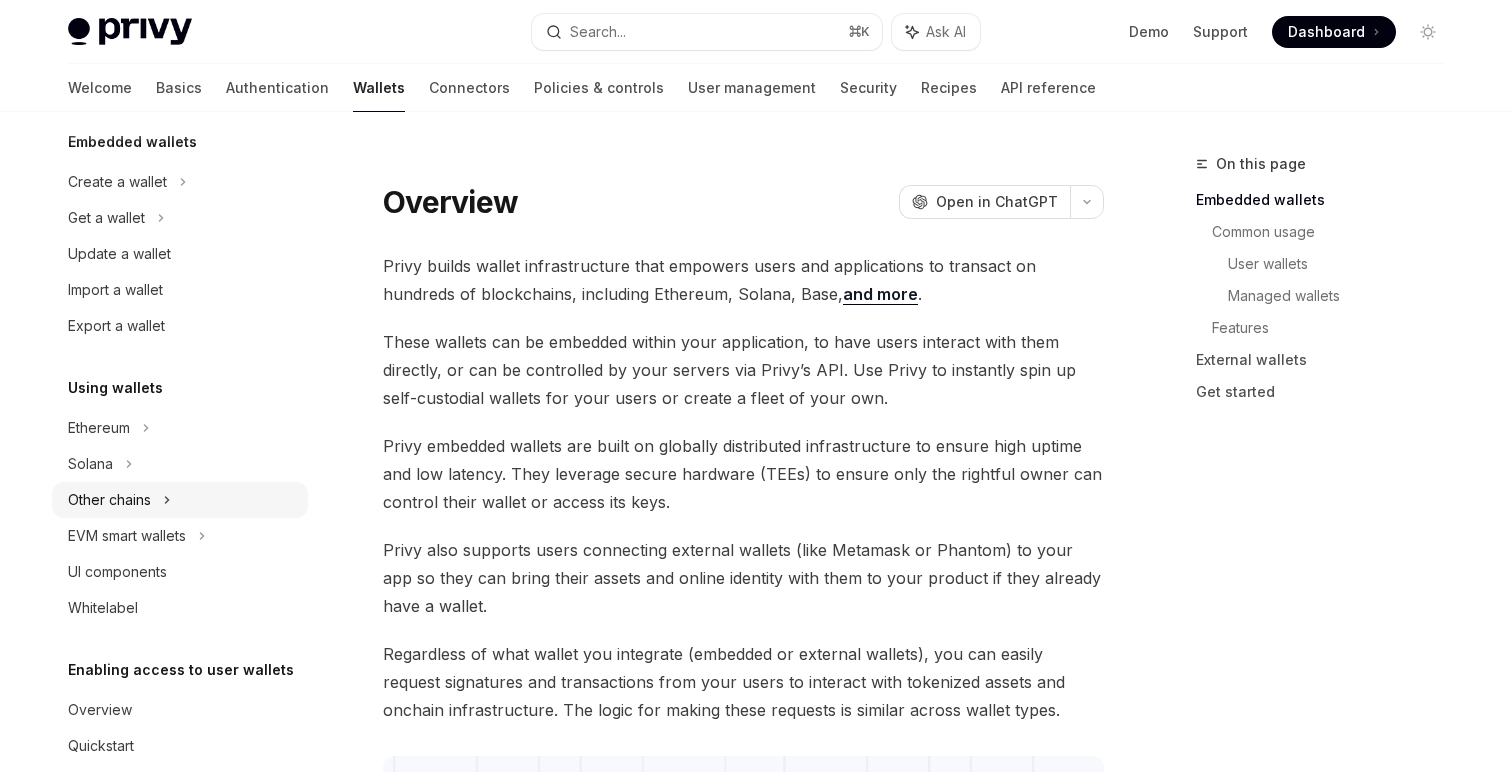 click on "Other chains" at bounding box center [180, 500] 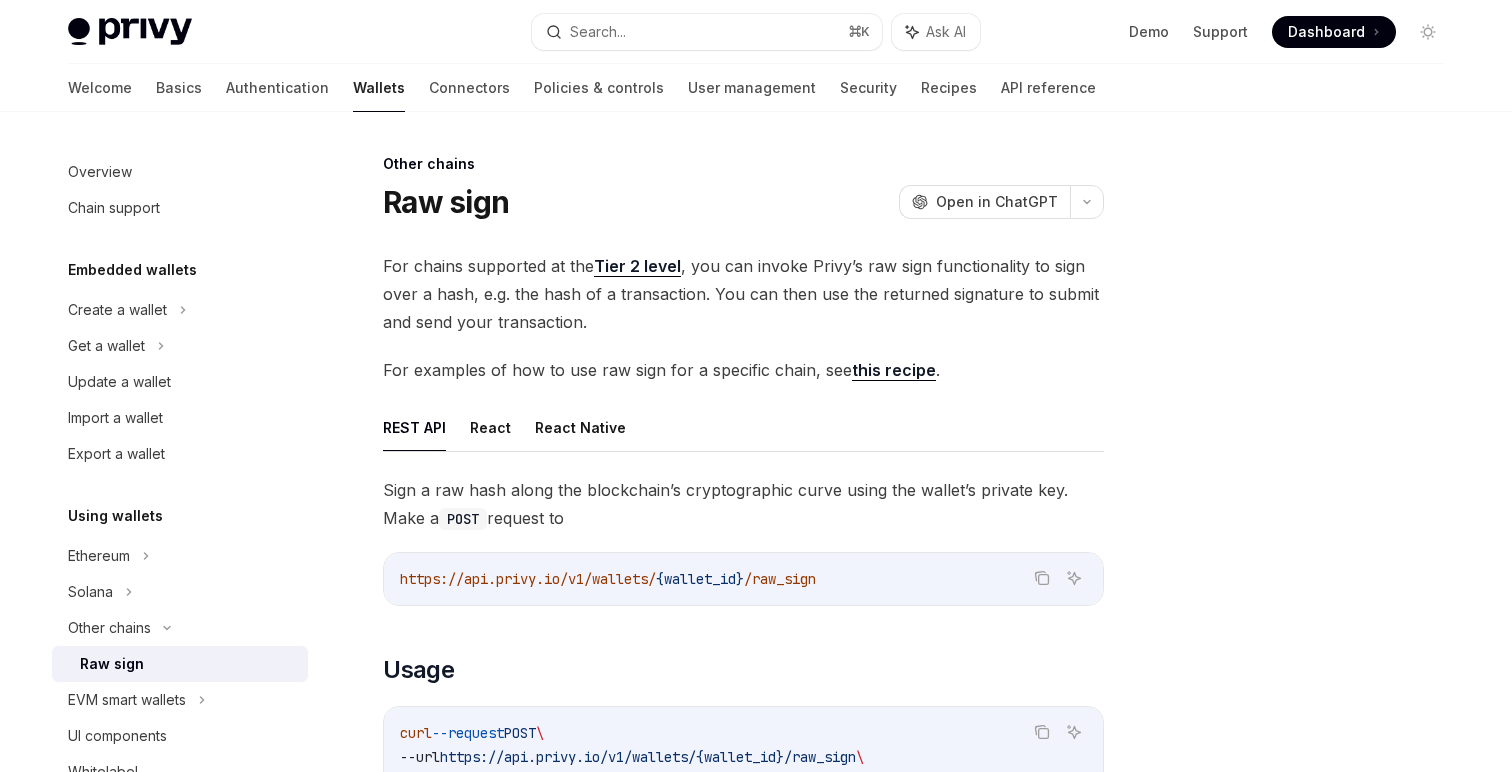 scroll, scrollTop: 0, scrollLeft: 0, axis: both 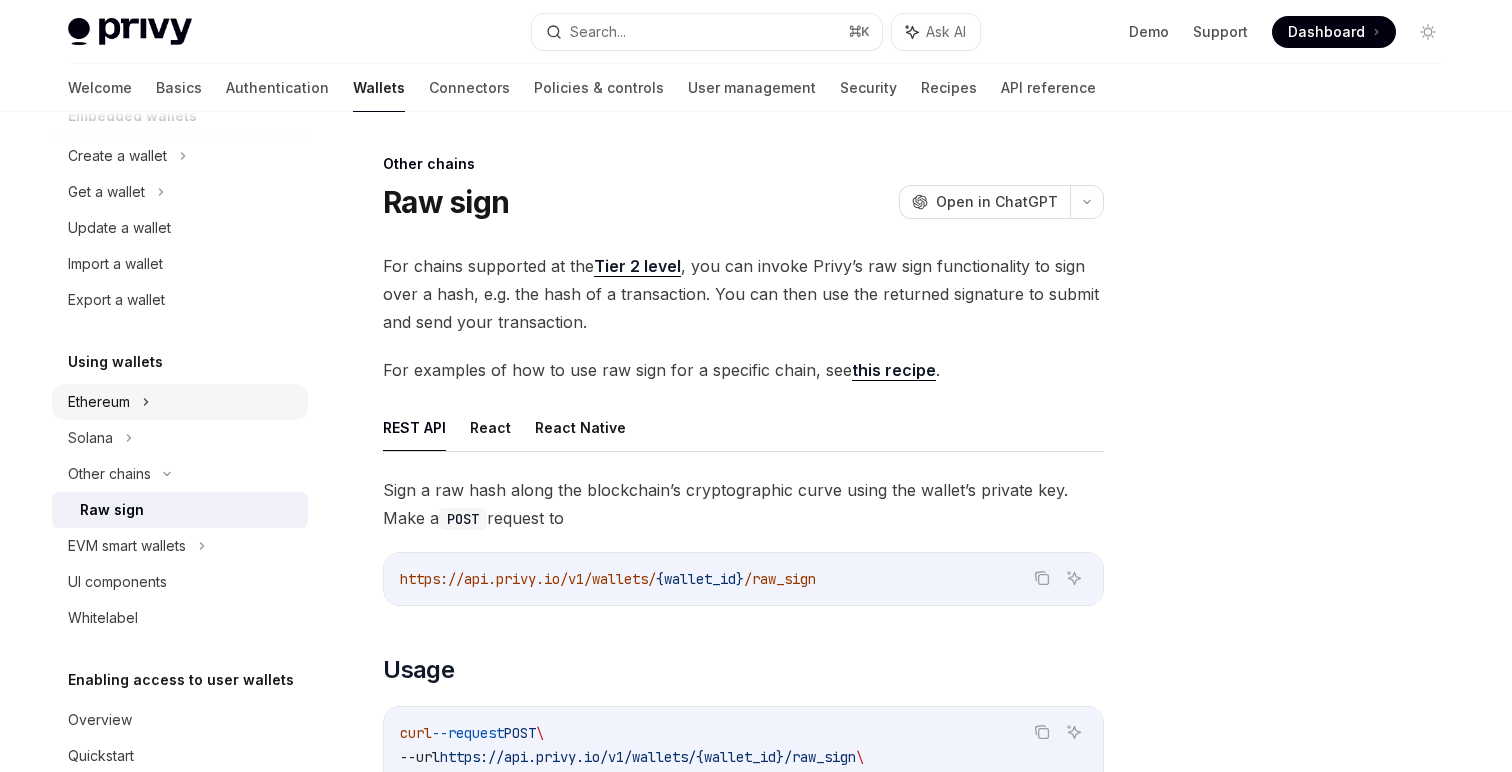 click on "Ethereum" at bounding box center [180, 156] 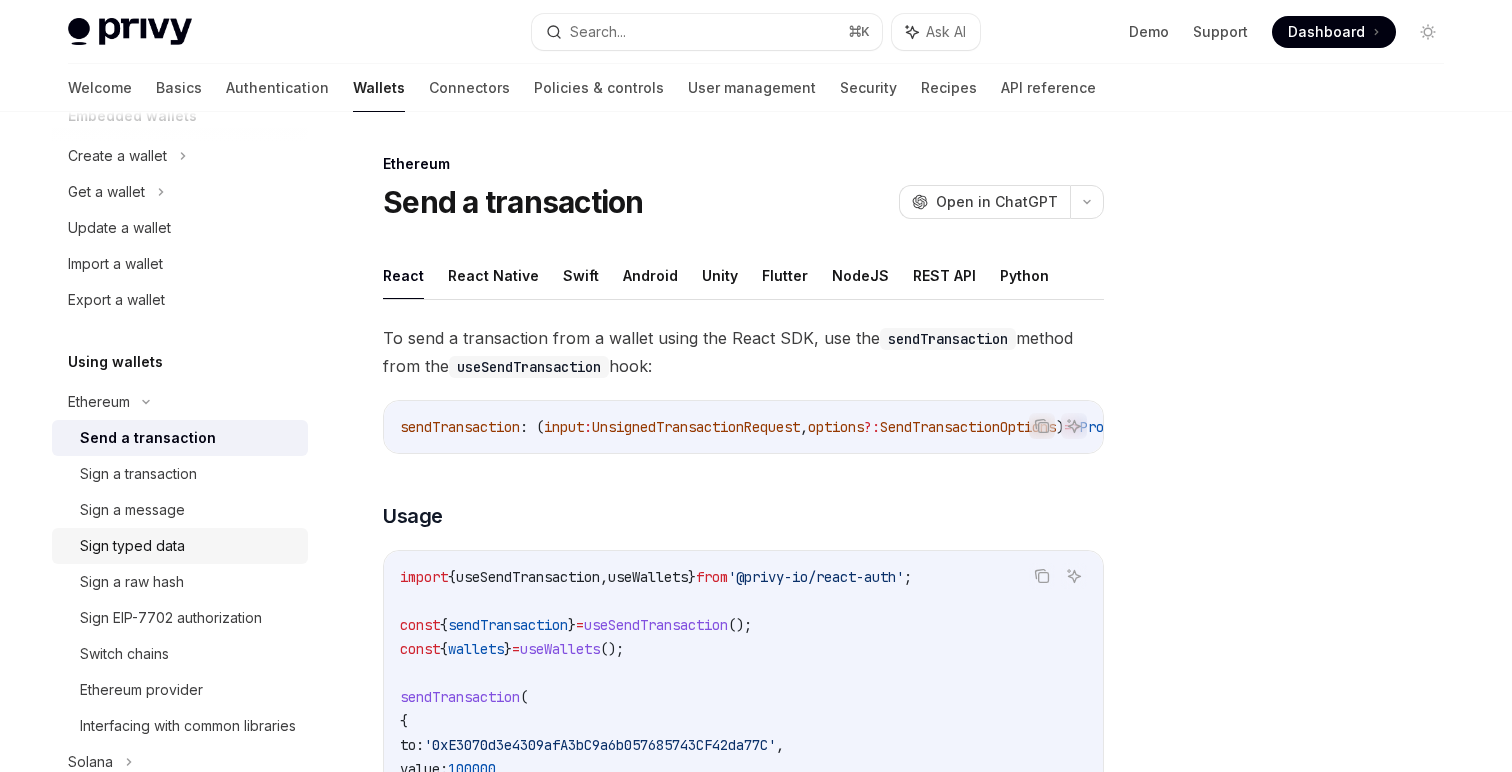 click on "Sign typed data" at bounding box center (132, 546) 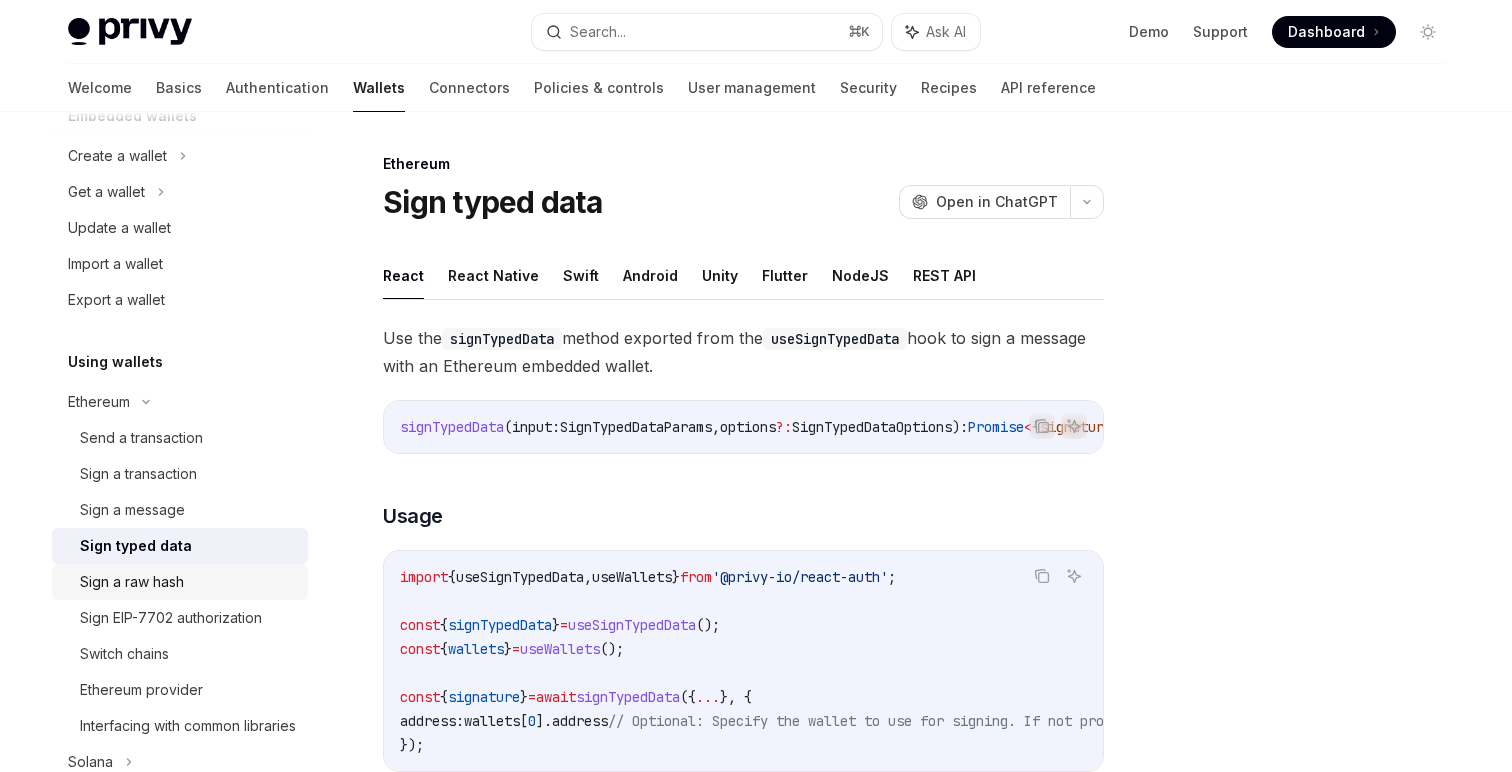 click on "Sign a raw hash" at bounding box center [132, 582] 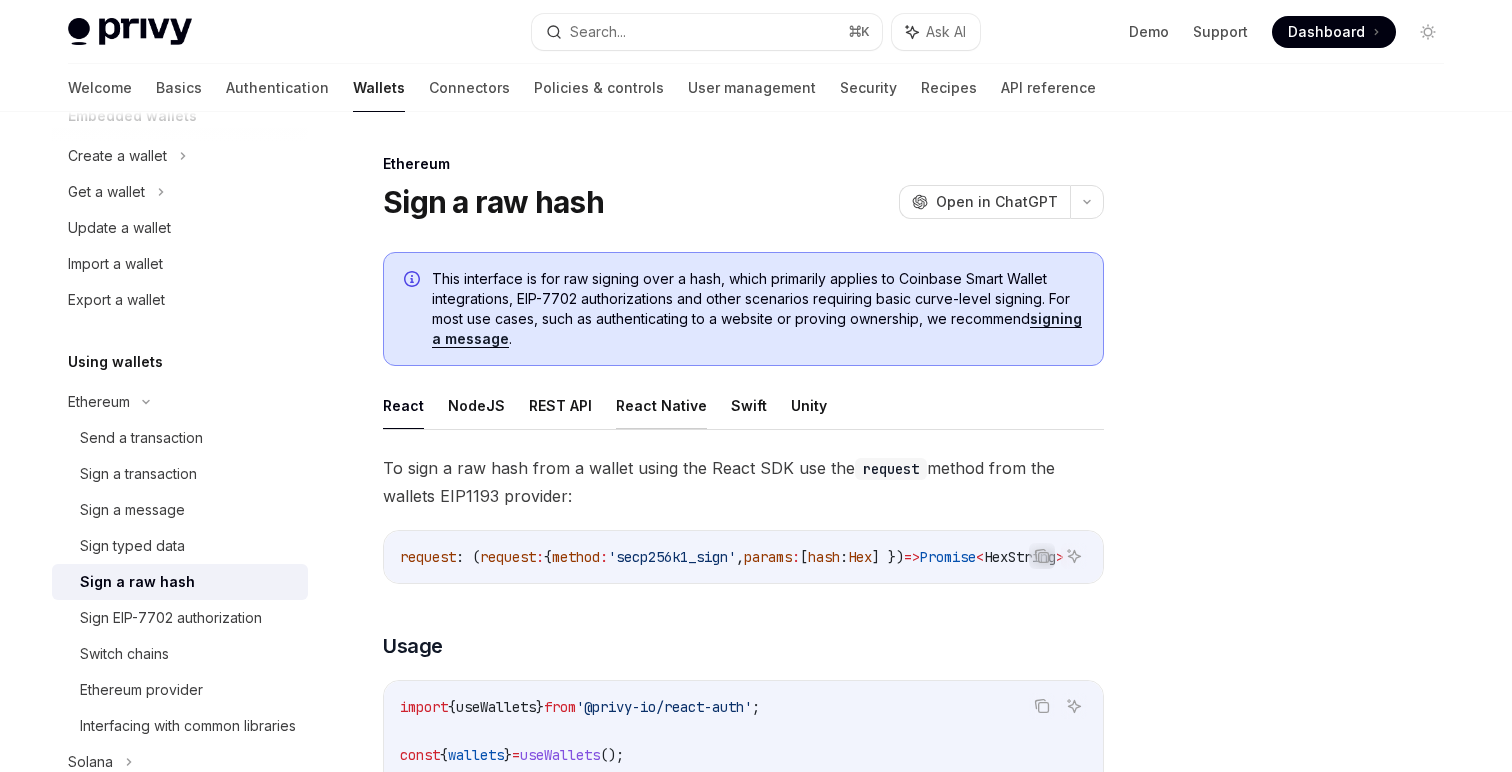 click on "React Native" at bounding box center [661, 405] 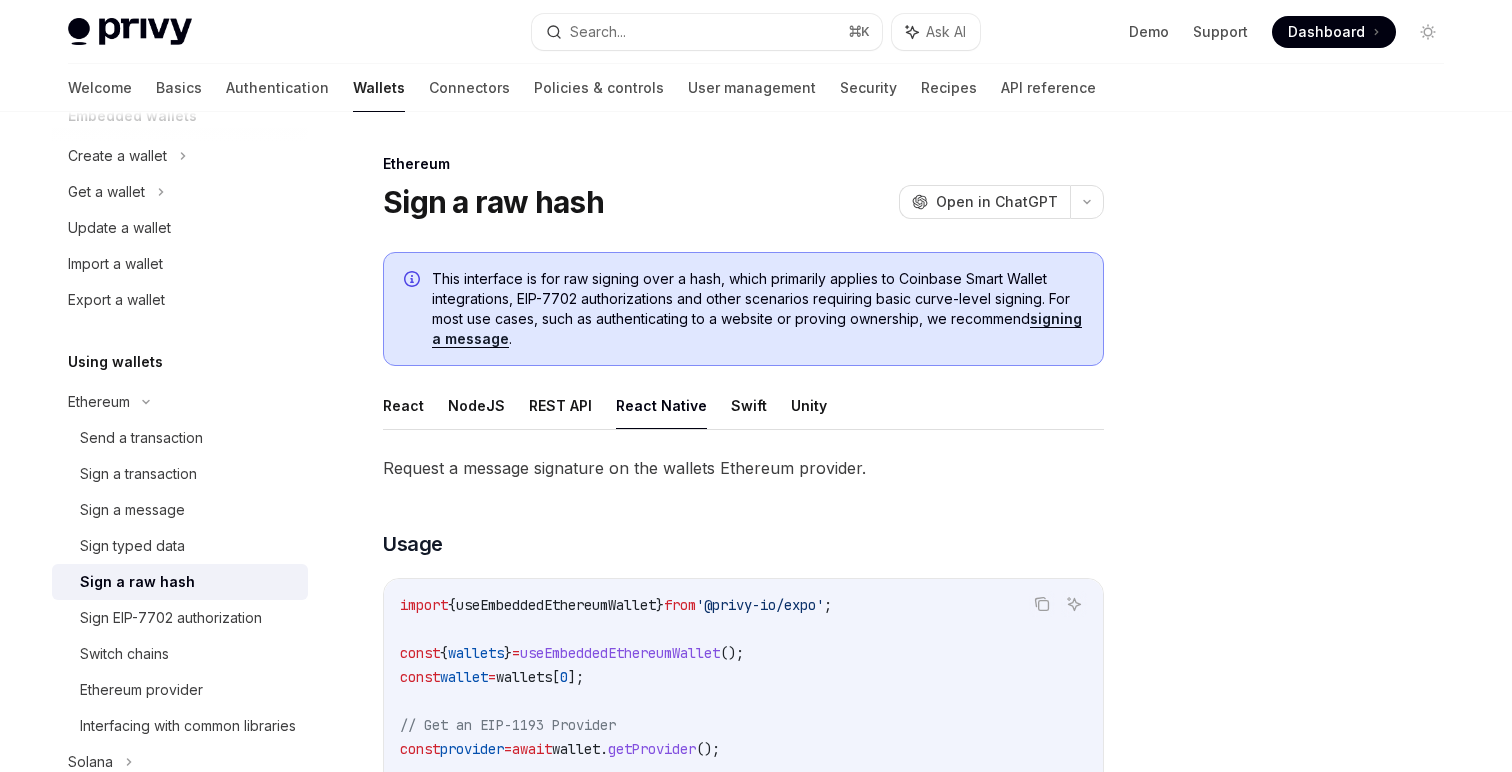 click on "React   NodeJS   REST API   React Native   Swift   Unity" at bounding box center (743, 406) 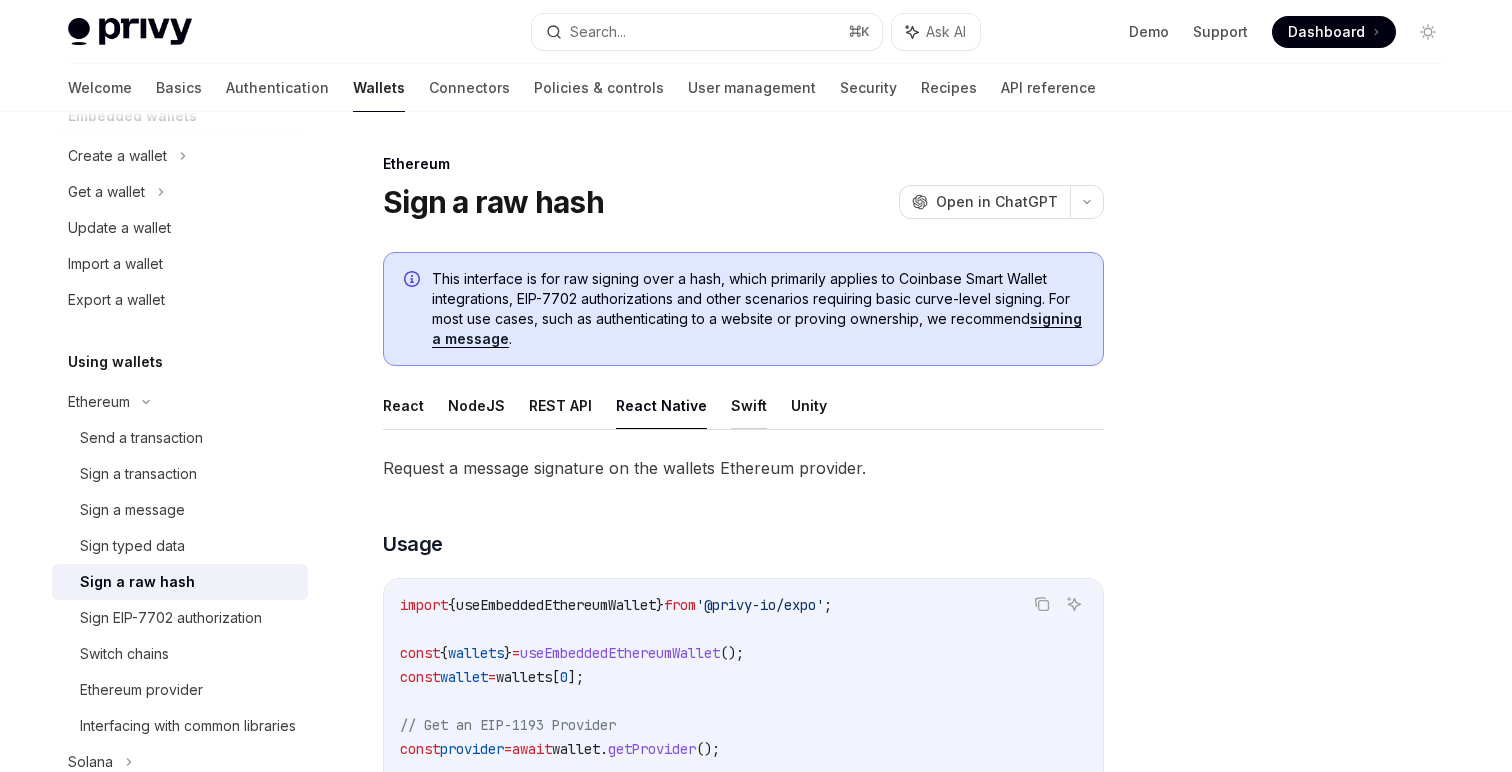 click on "Swift" at bounding box center (749, 405) 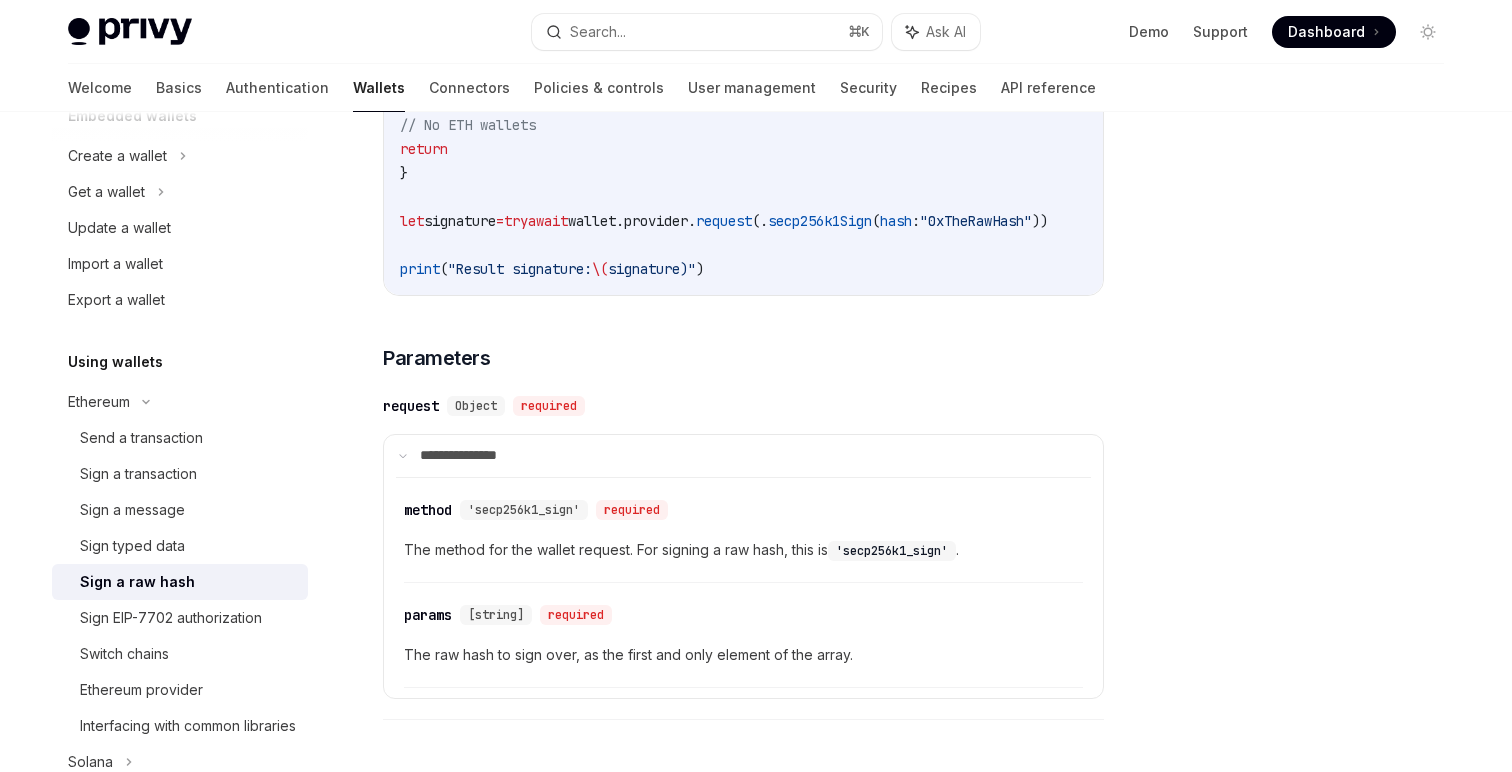 scroll, scrollTop: 797, scrollLeft: 0, axis: vertical 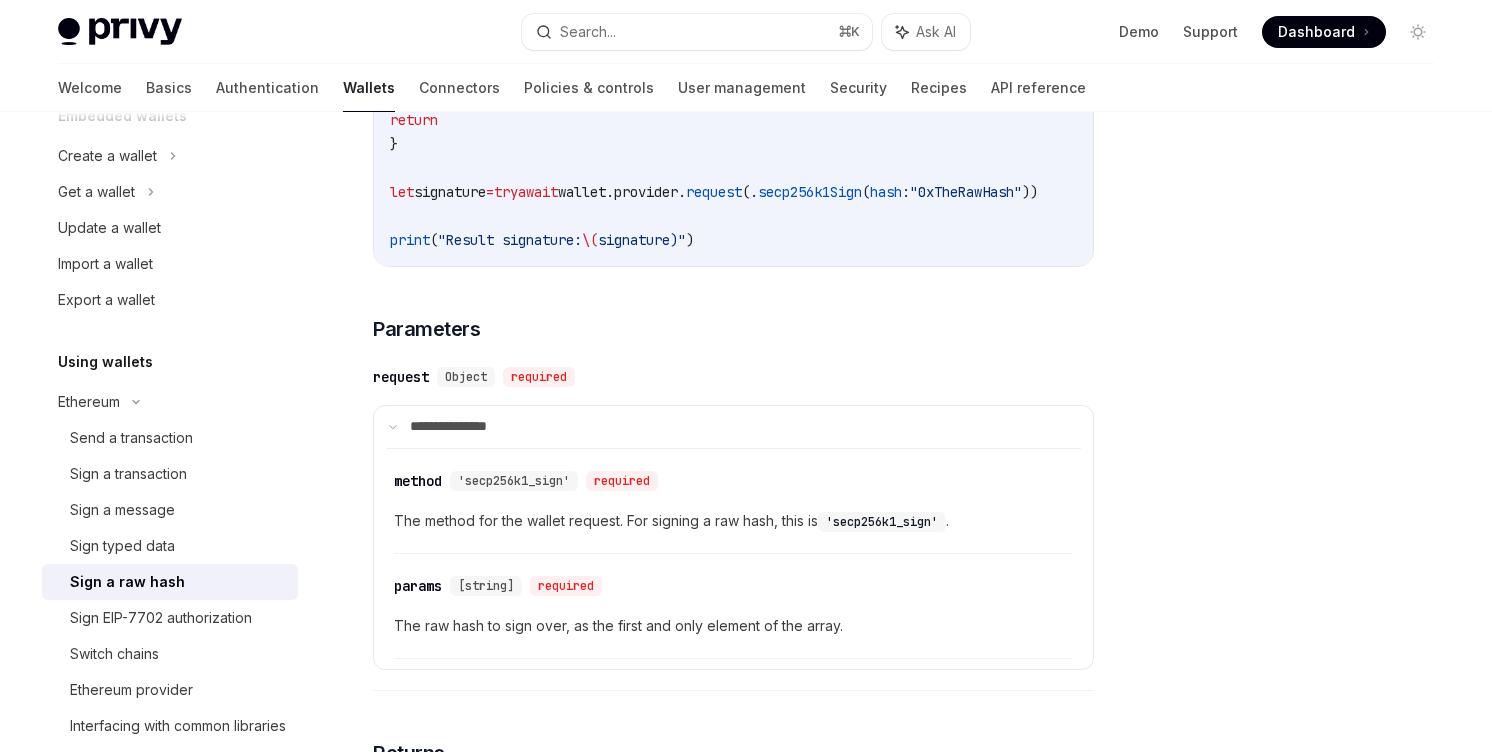 type on "*" 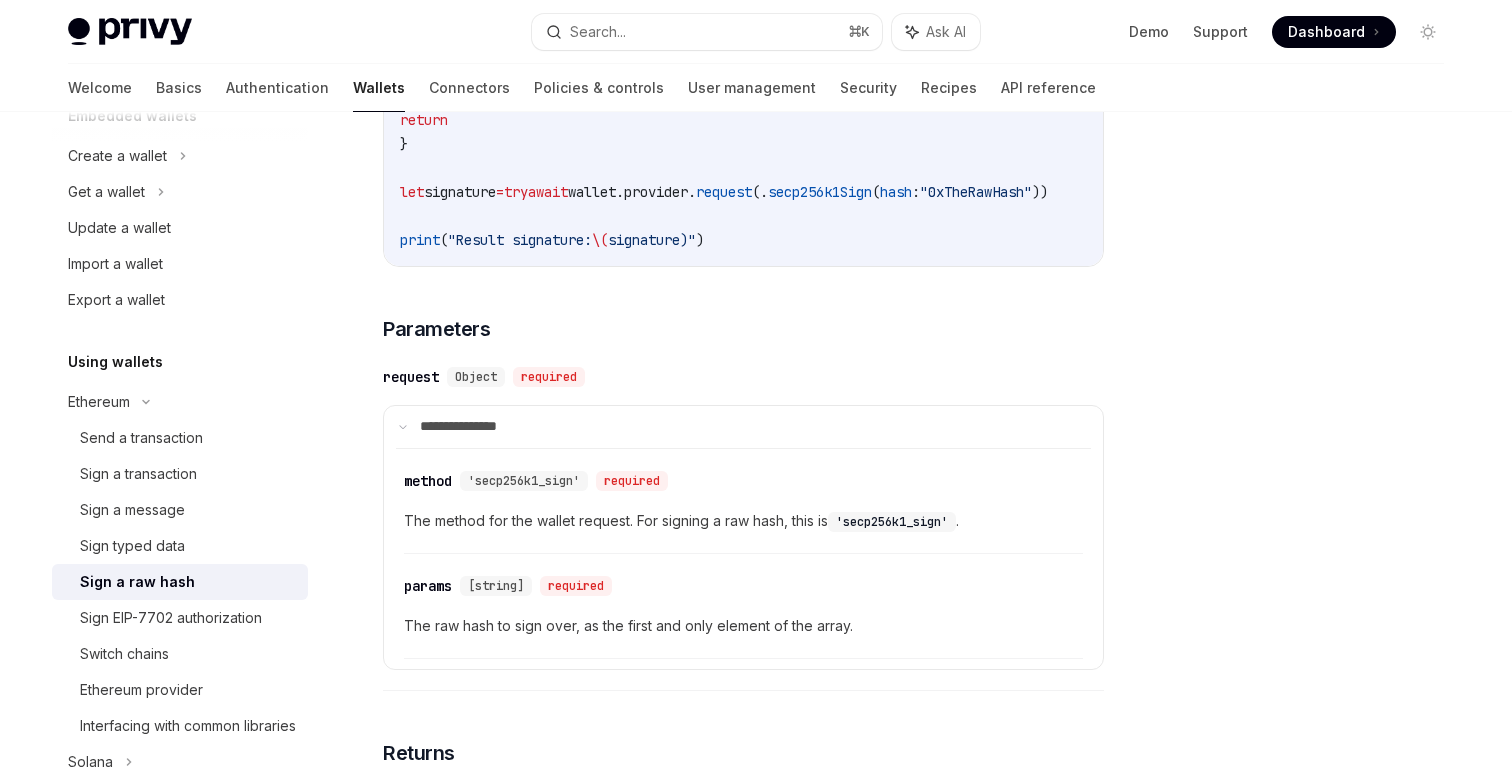 scroll, scrollTop: 280, scrollLeft: 0, axis: vertical 